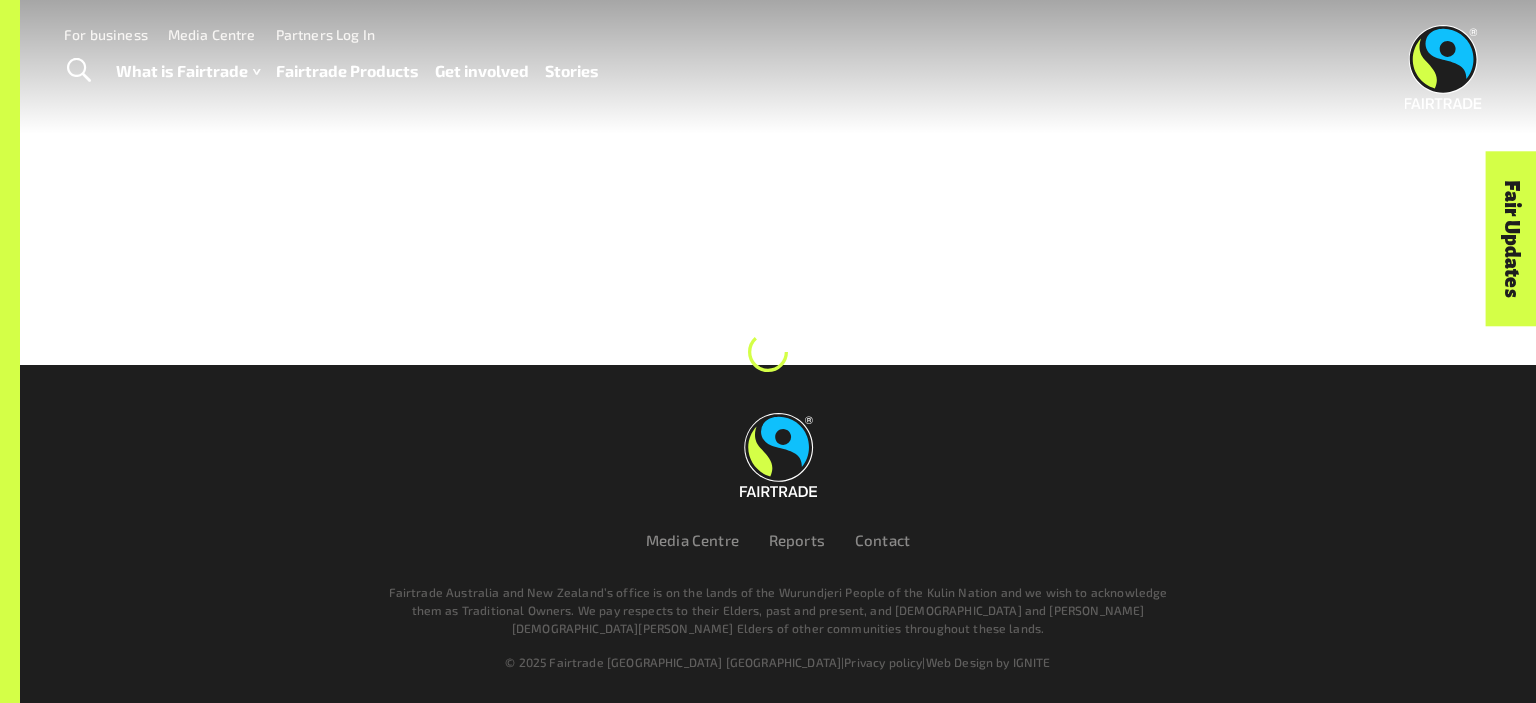 scroll, scrollTop: 0, scrollLeft: 0, axis: both 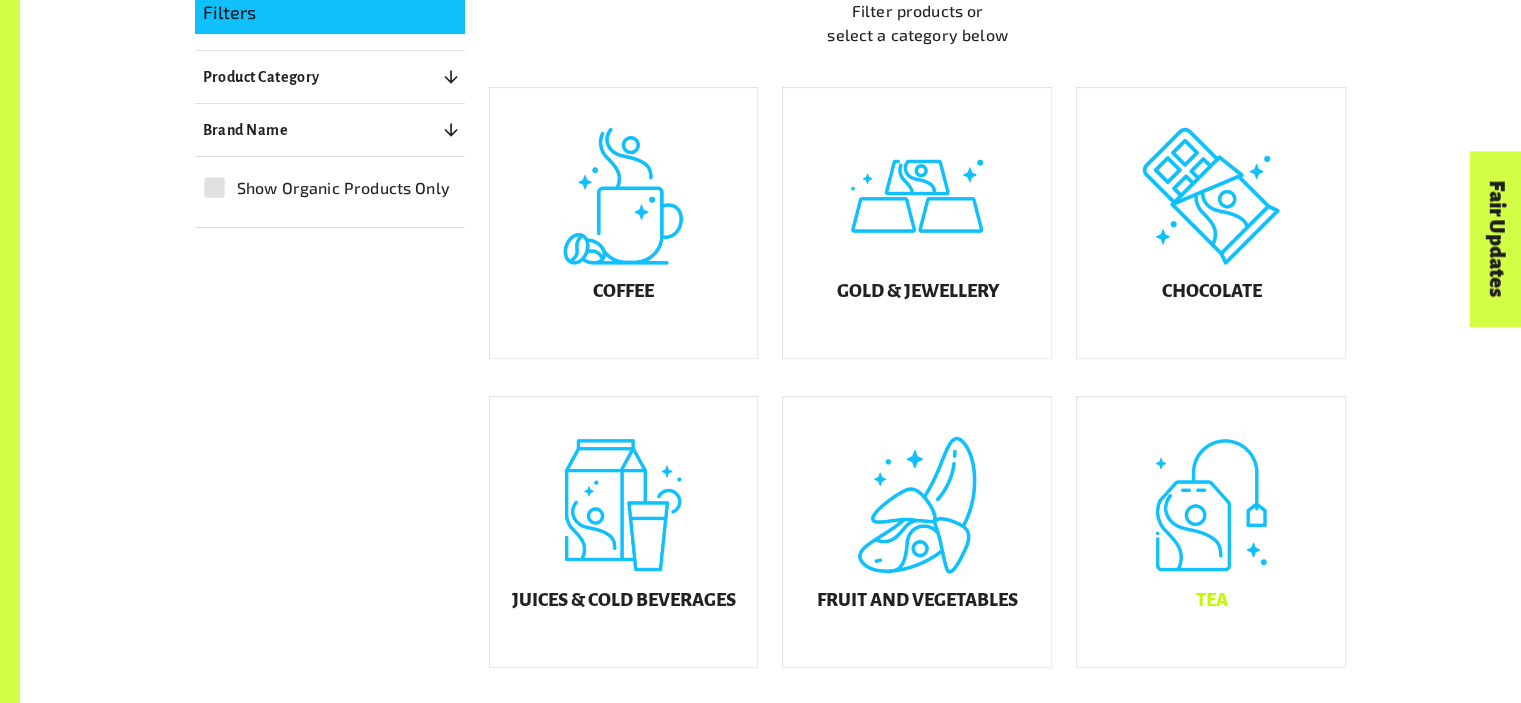 click on "Tea" at bounding box center (1211, 532) 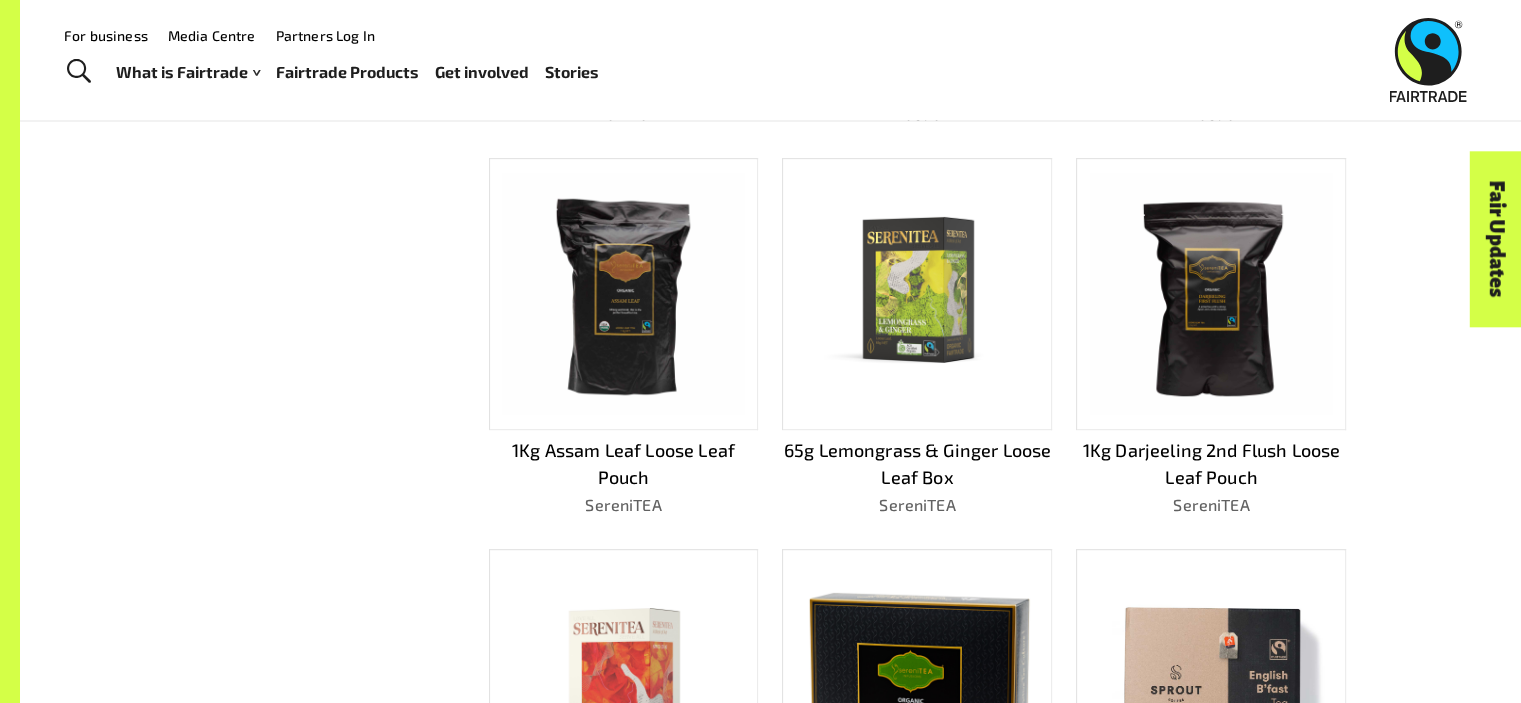 scroll, scrollTop: 52, scrollLeft: 0, axis: vertical 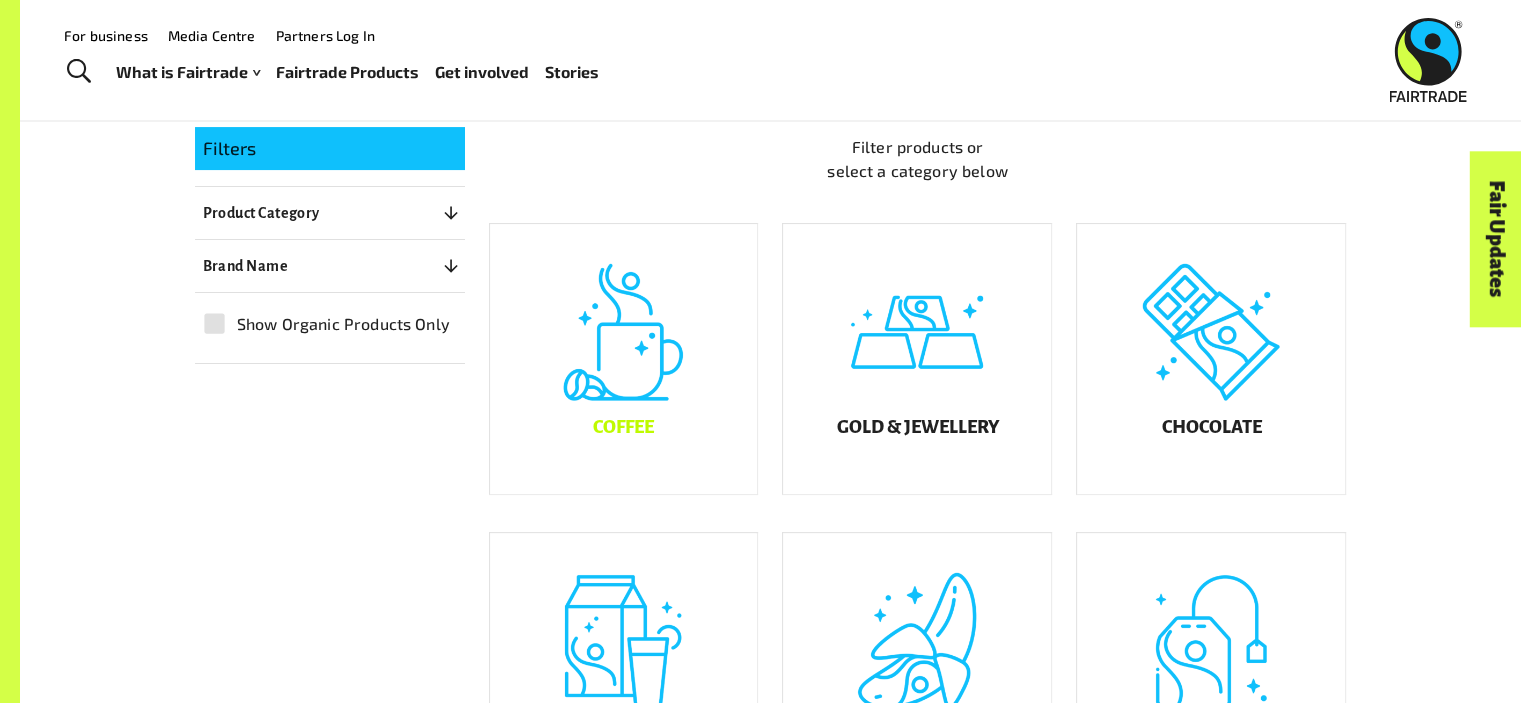 click on "Coffee" at bounding box center [624, 359] 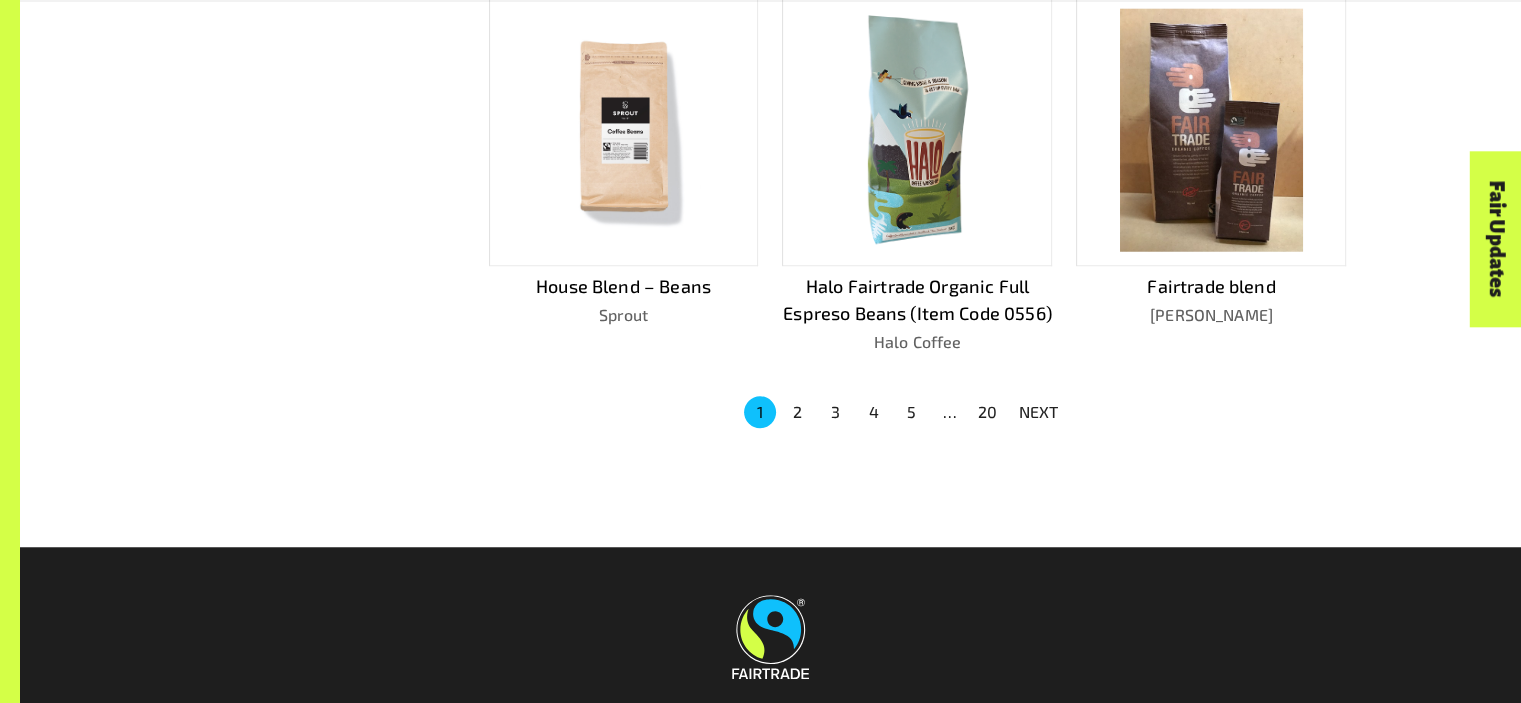 scroll, scrollTop: 1432, scrollLeft: 0, axis: vertical 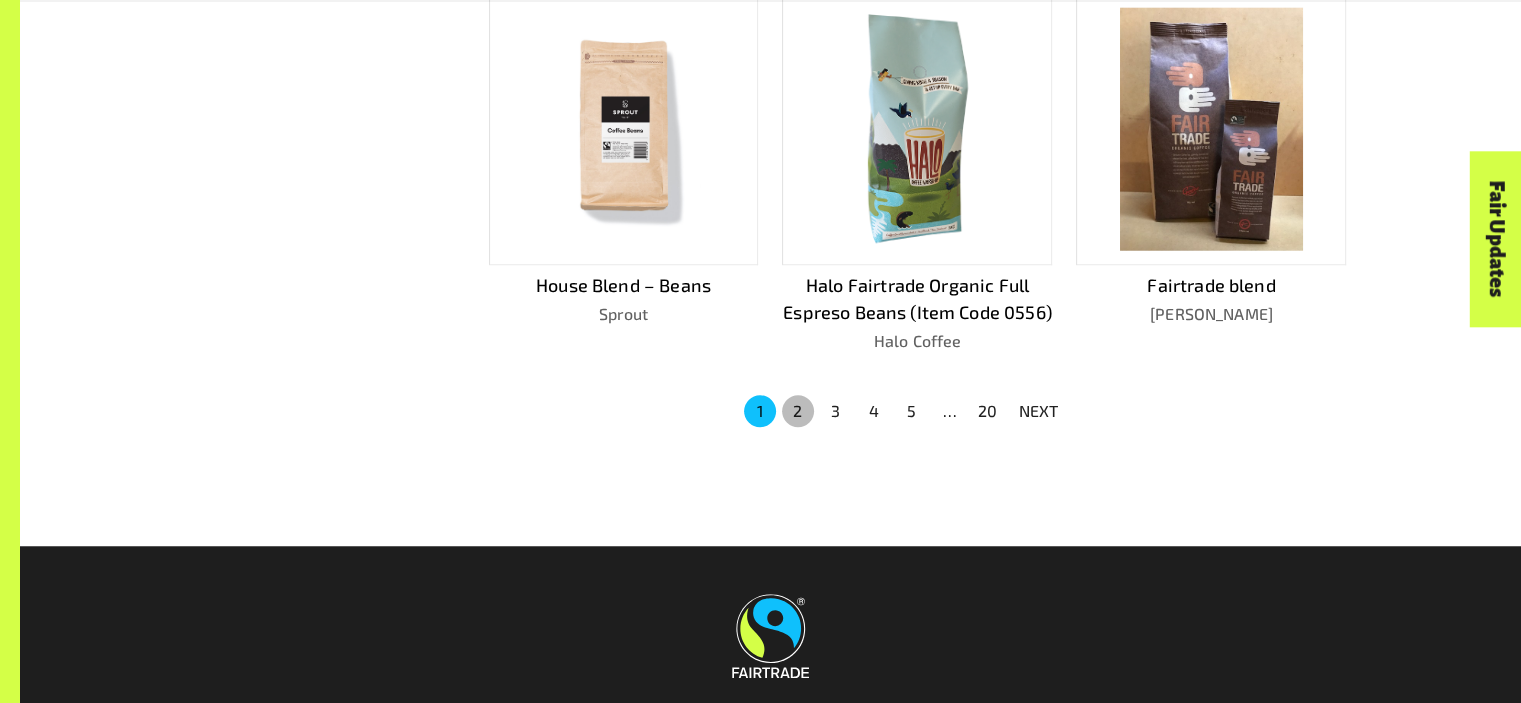 click on "2" at bounding box center (798, 411) 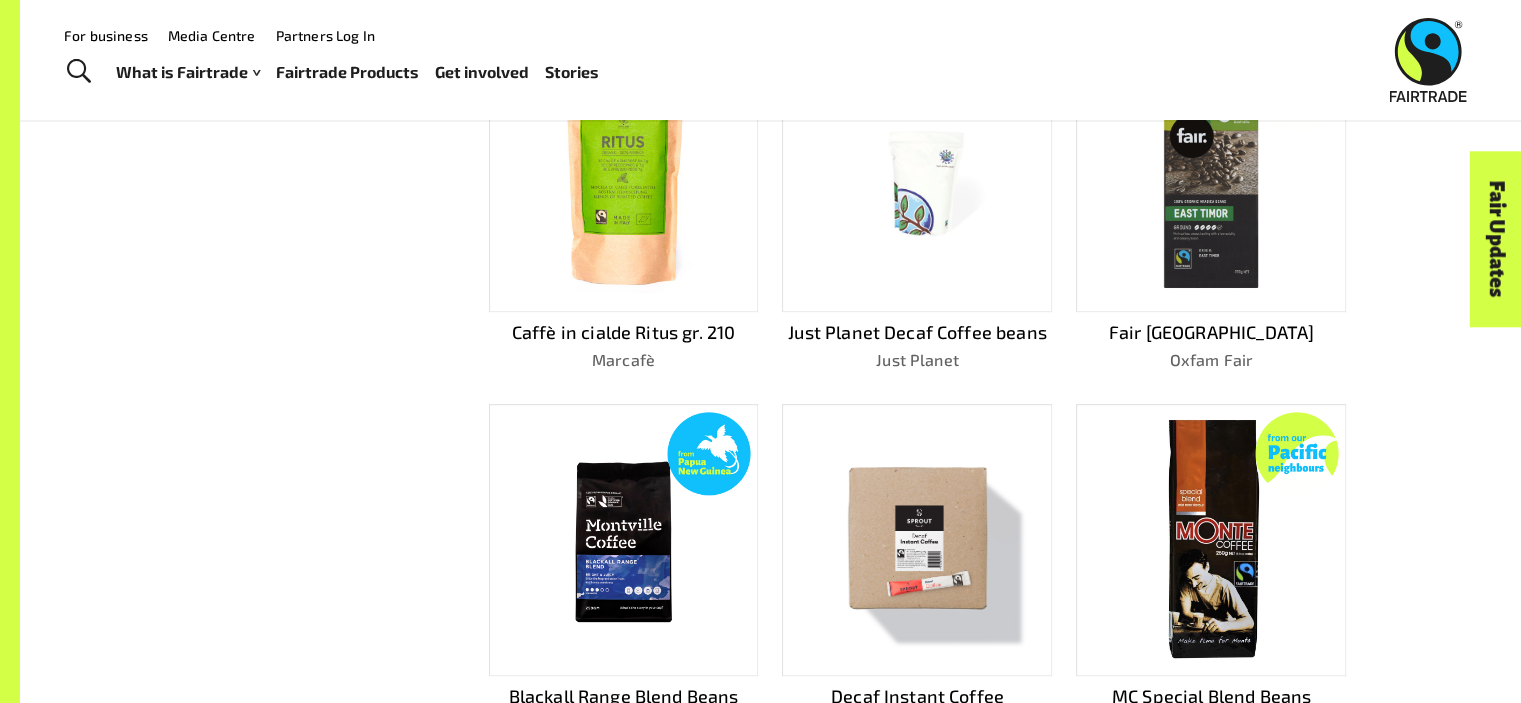 scroll, scrollTop: 980, scrollLeft: 0, axis: vertical 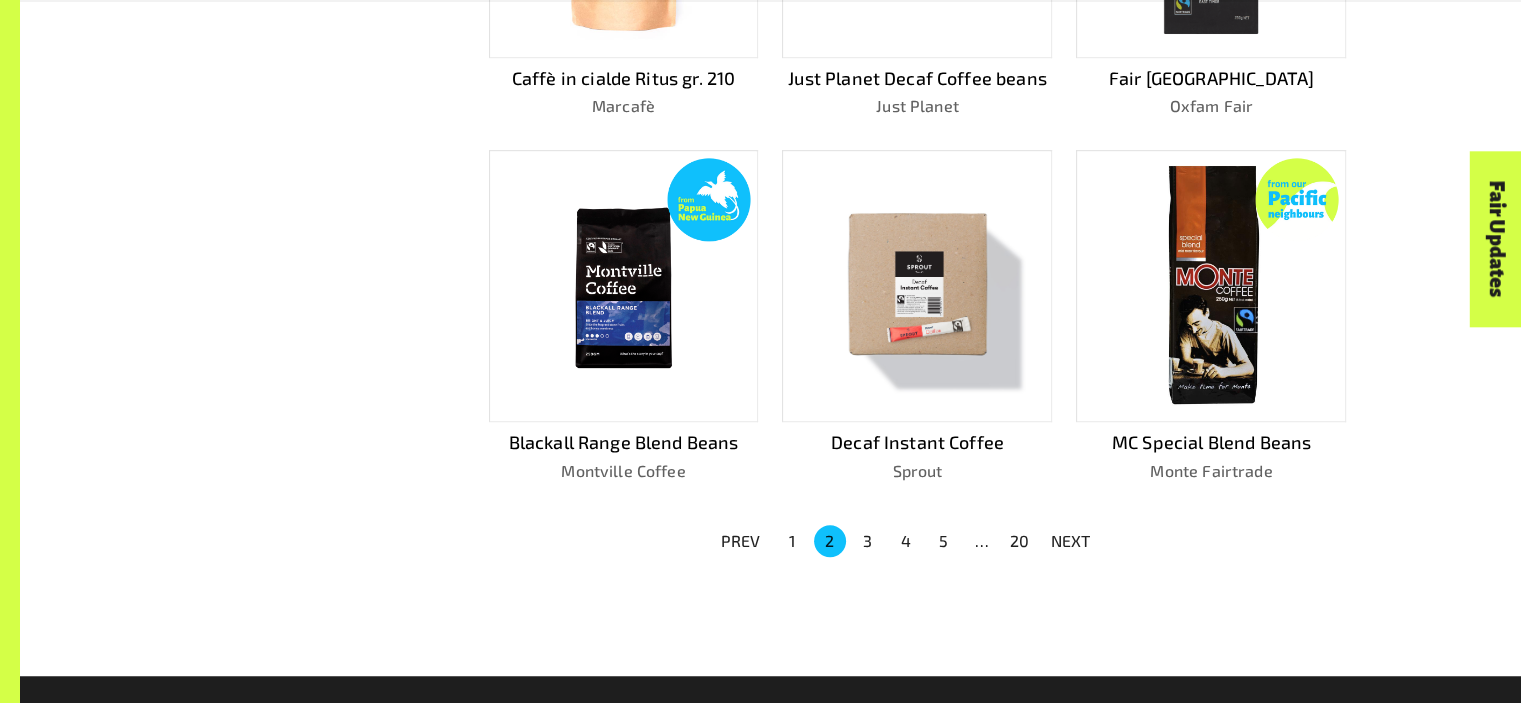 click on "3" at bounding box center [868, 541] 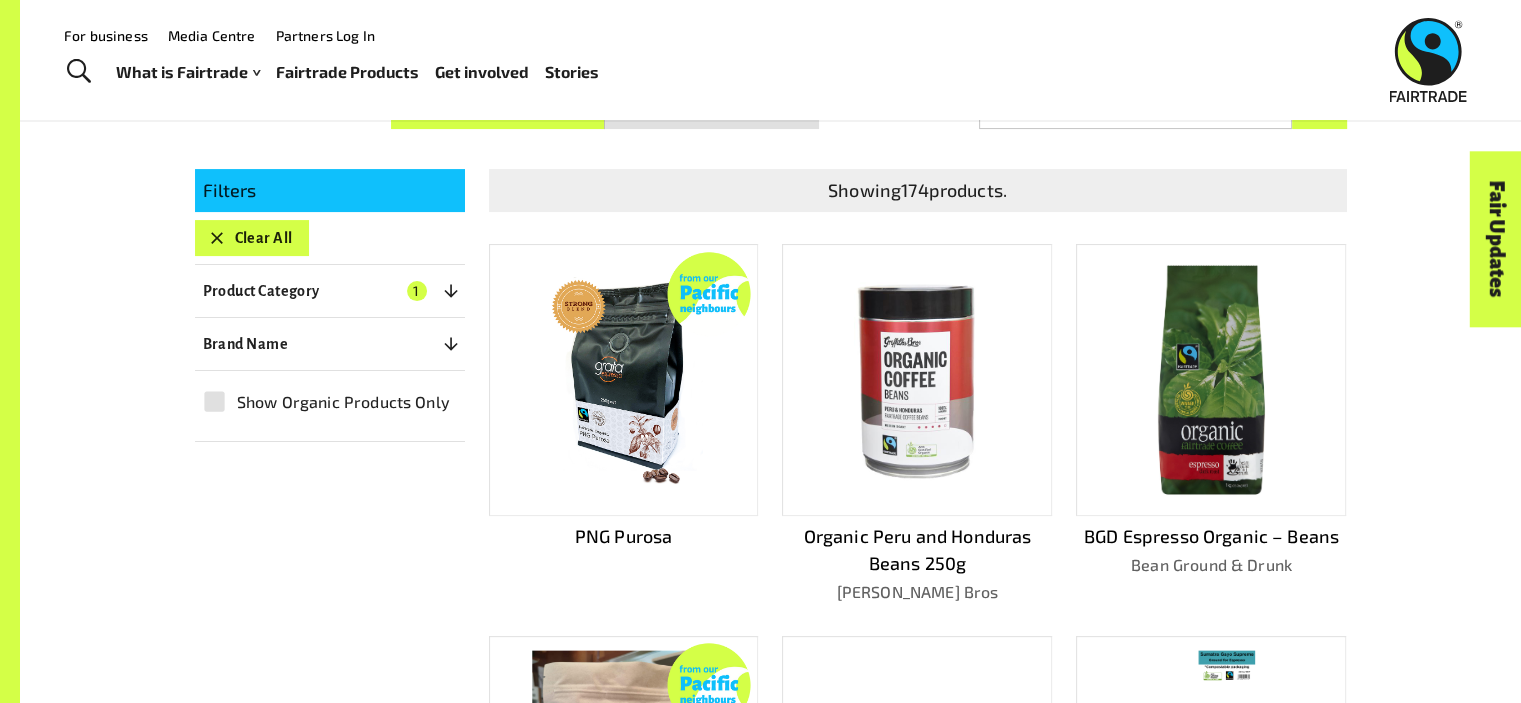 scroll, scrollTop: 399, scrollLeft: 0, axis: vertical 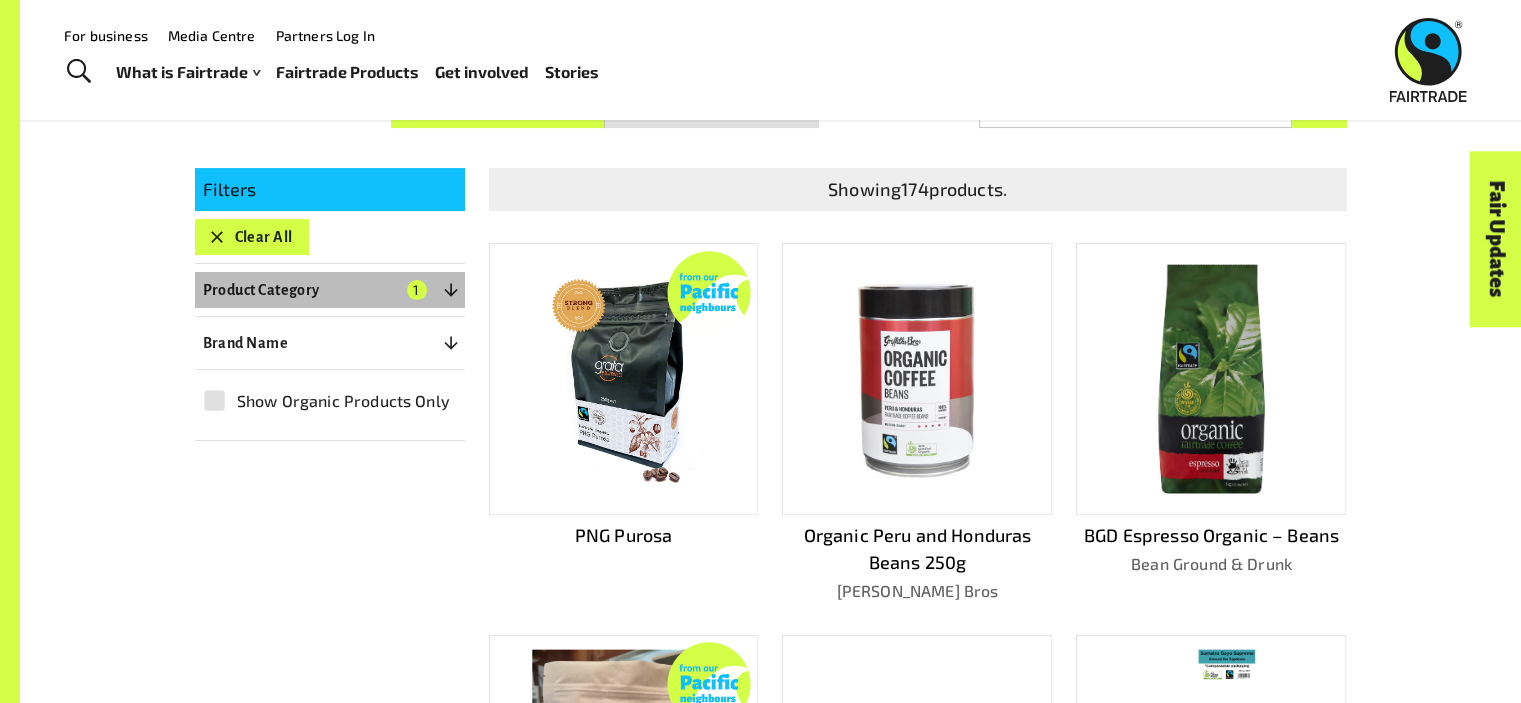 click 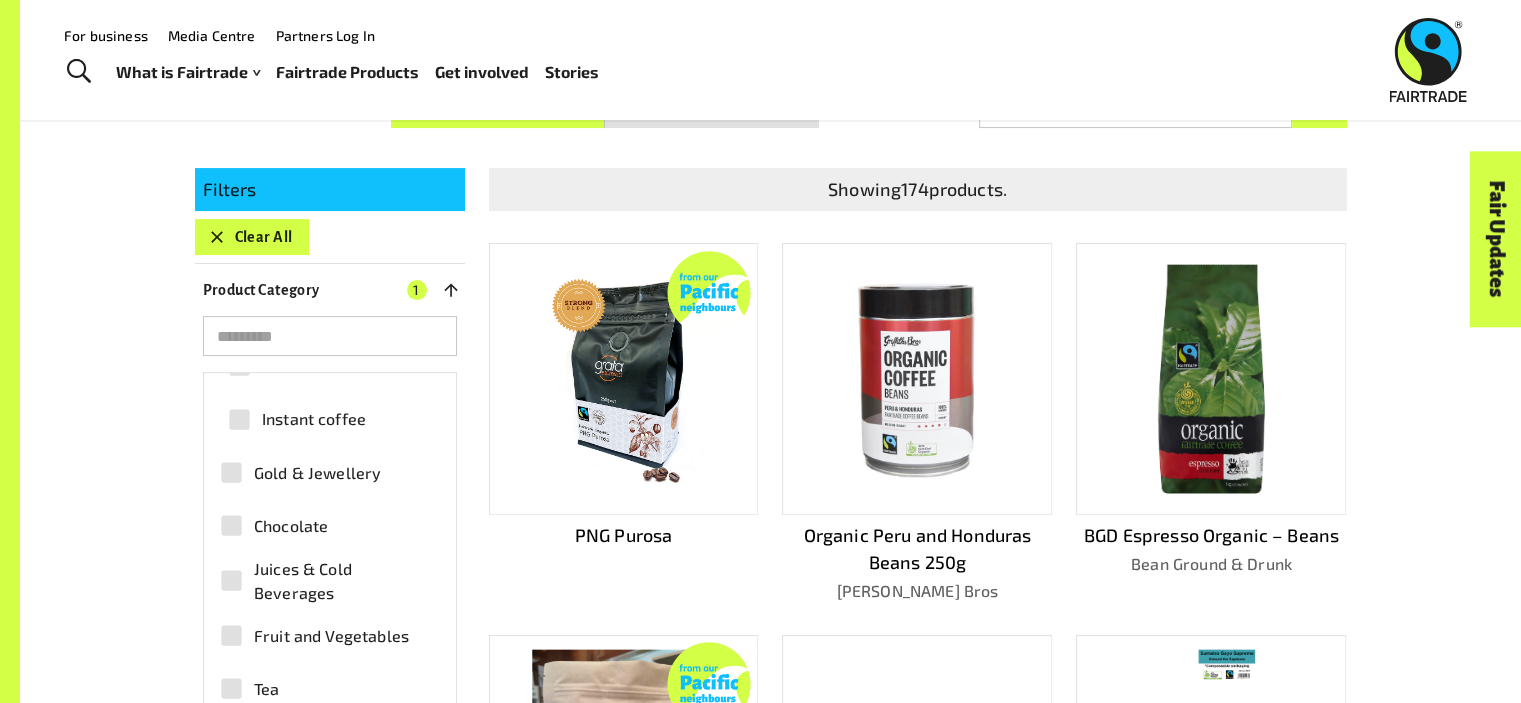 scroll, scrollTop: 480, scrollLeft: 0, axis: vertical 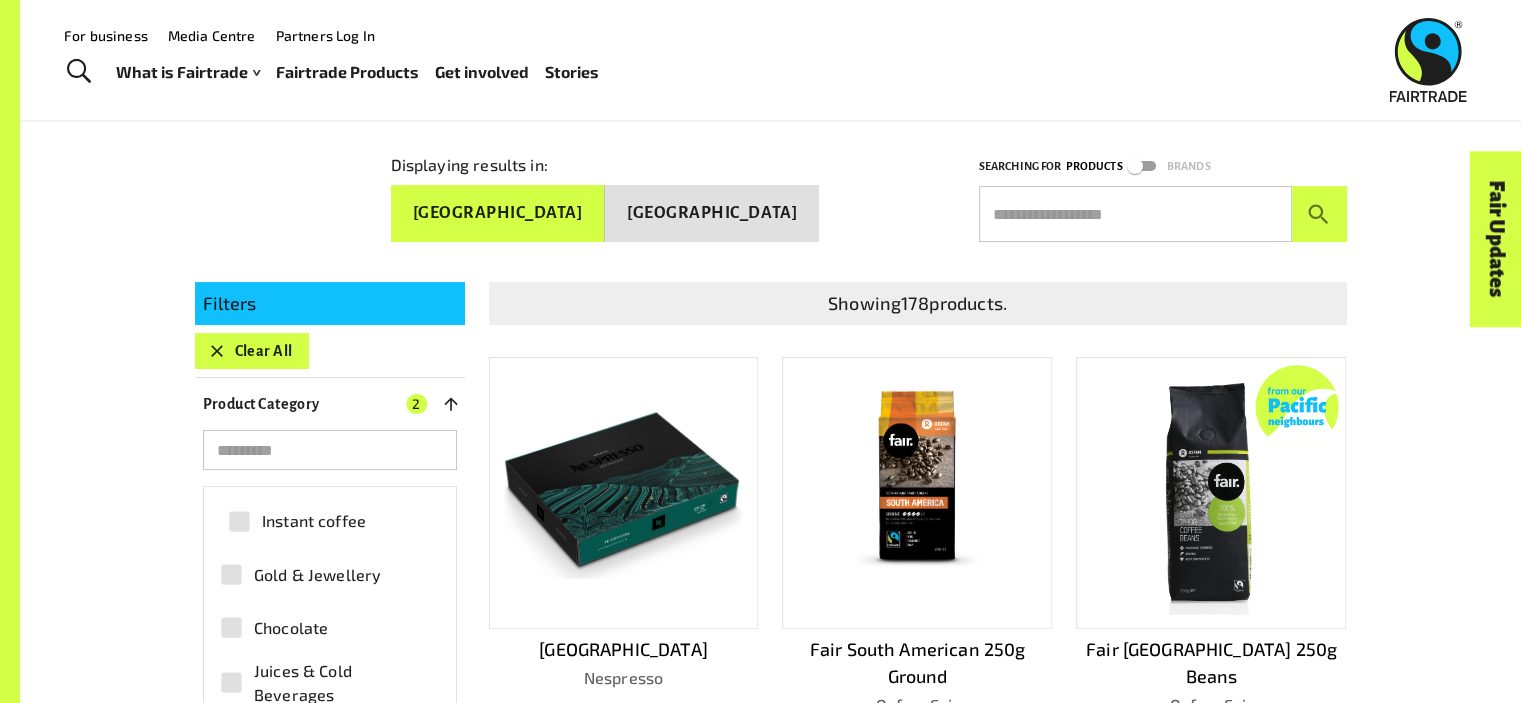 click 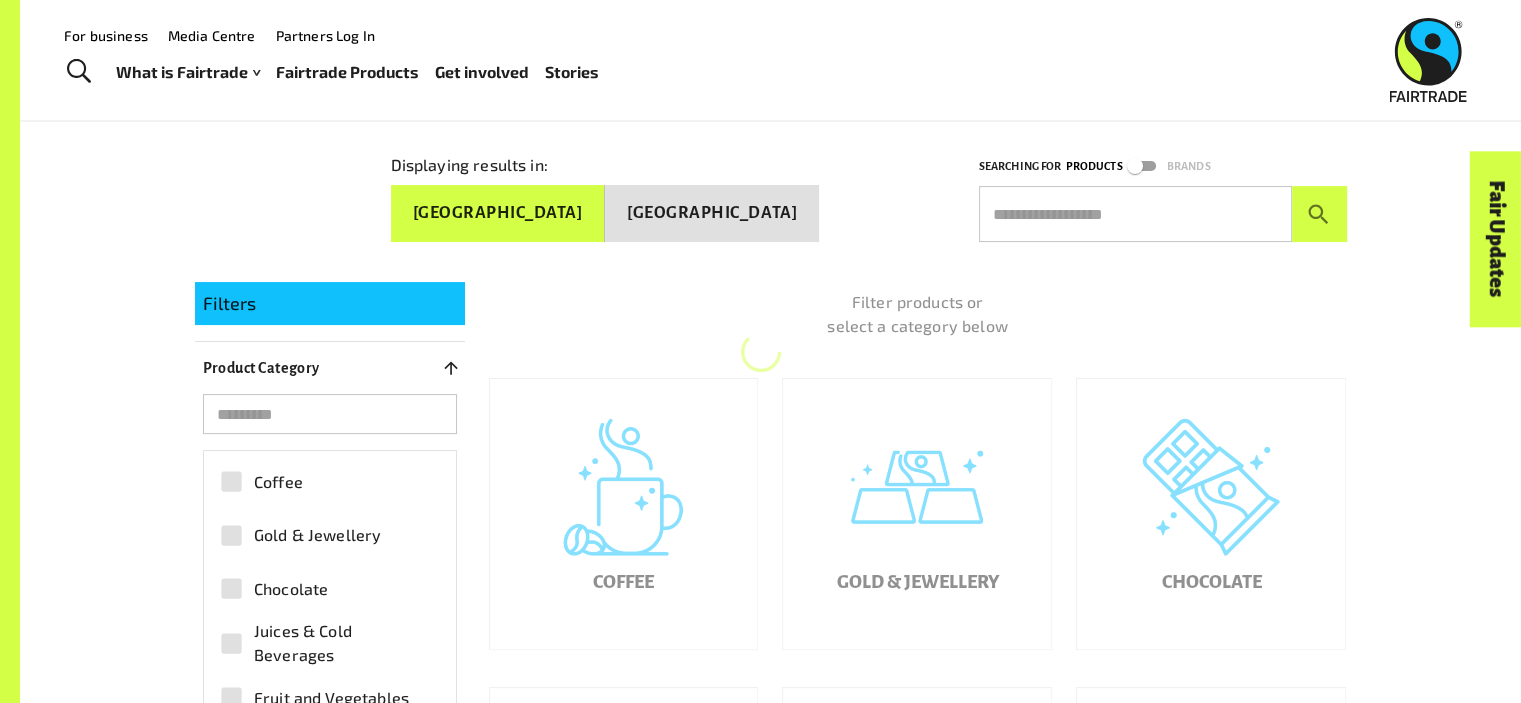 scroll, scrollTop: 340, scrollLeft: 0, axis: vertical 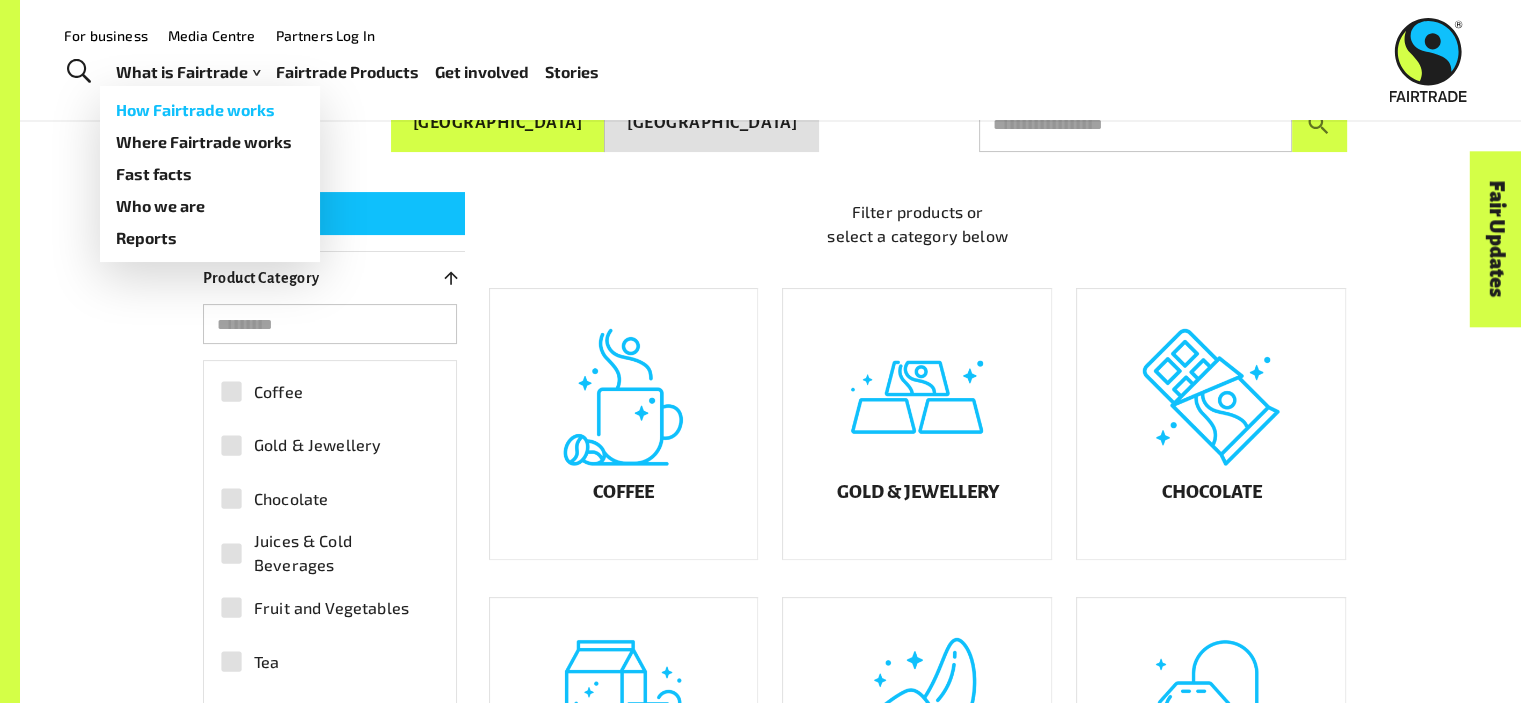 click on "How Fairtrade works" at bounding box center (210, 110) 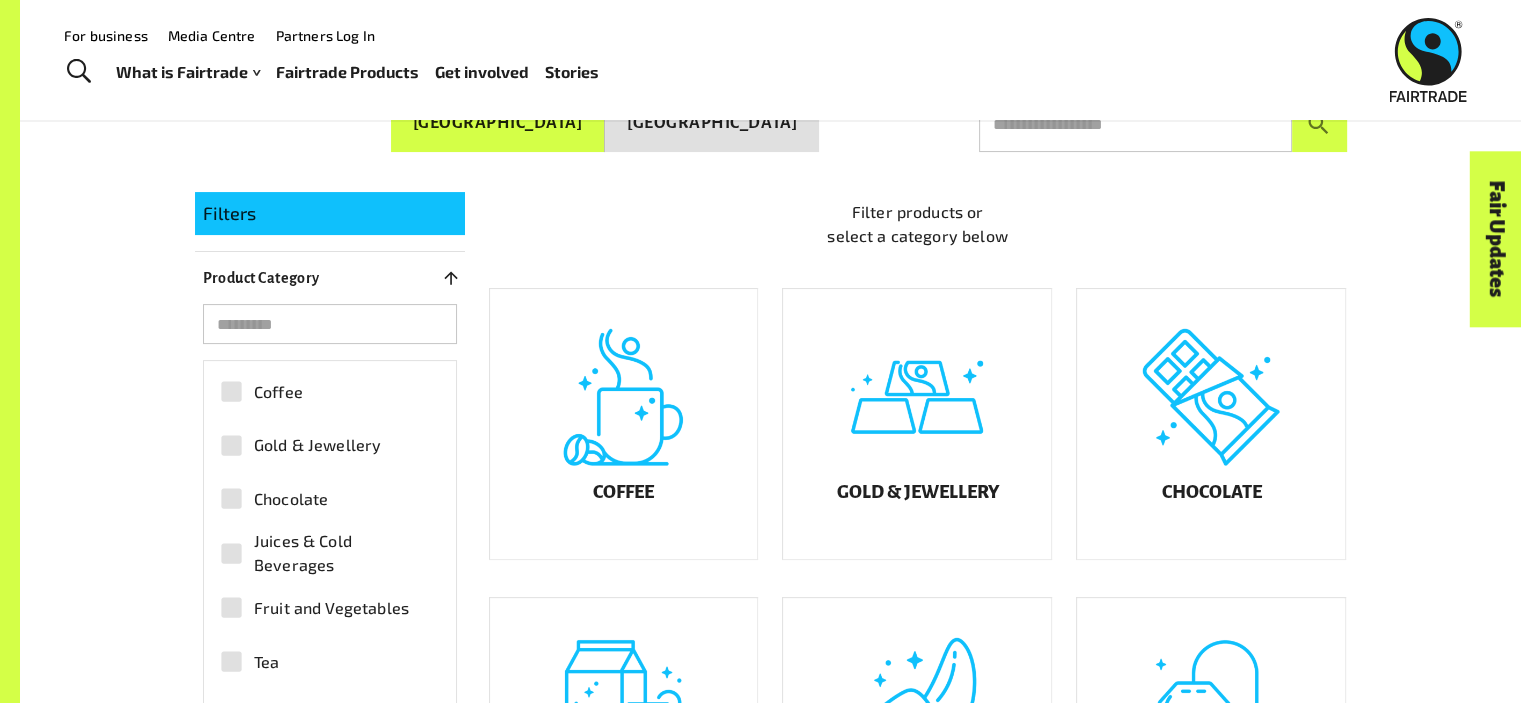 click on "Fairtrade Products" at bounding box center [347, 72] 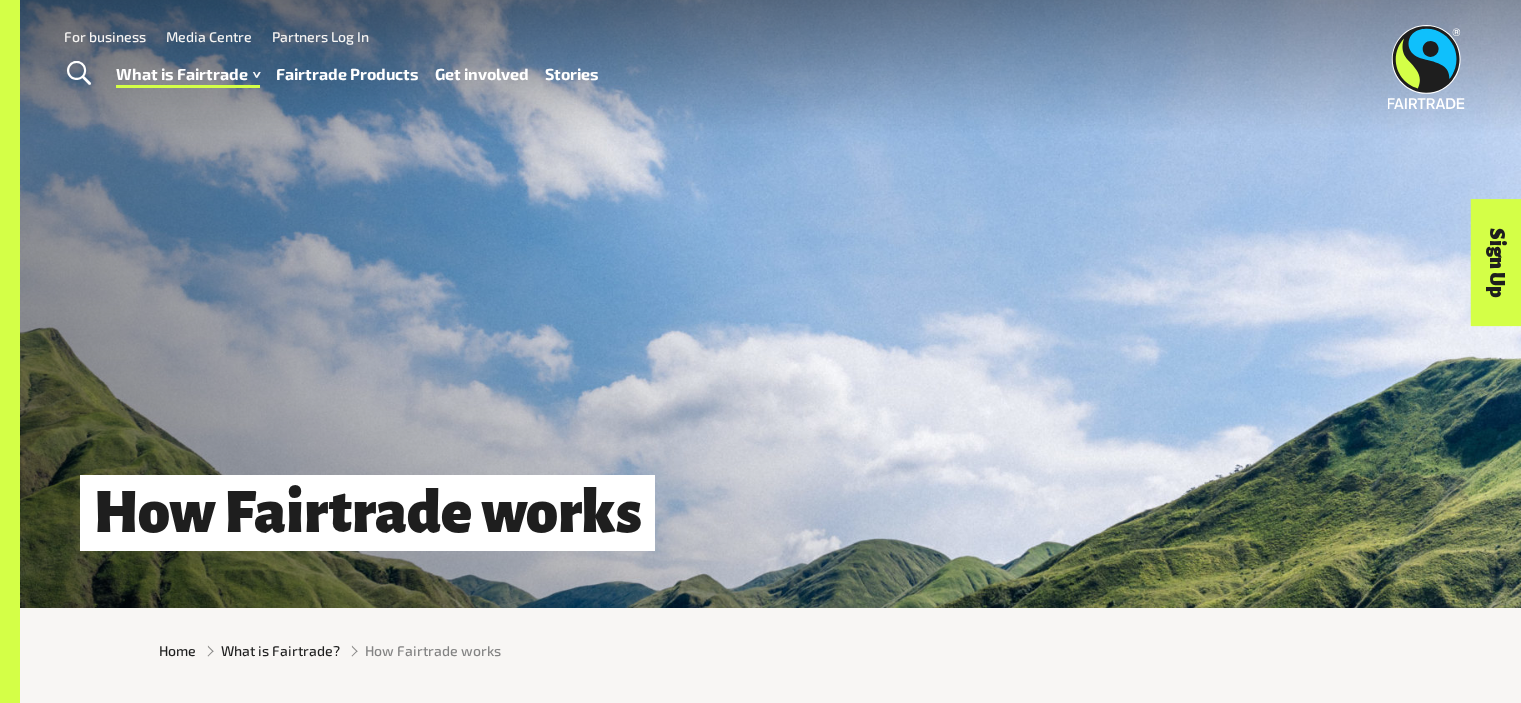 scroll, scrollTop: 0, scrollLeft: 0, axis: both 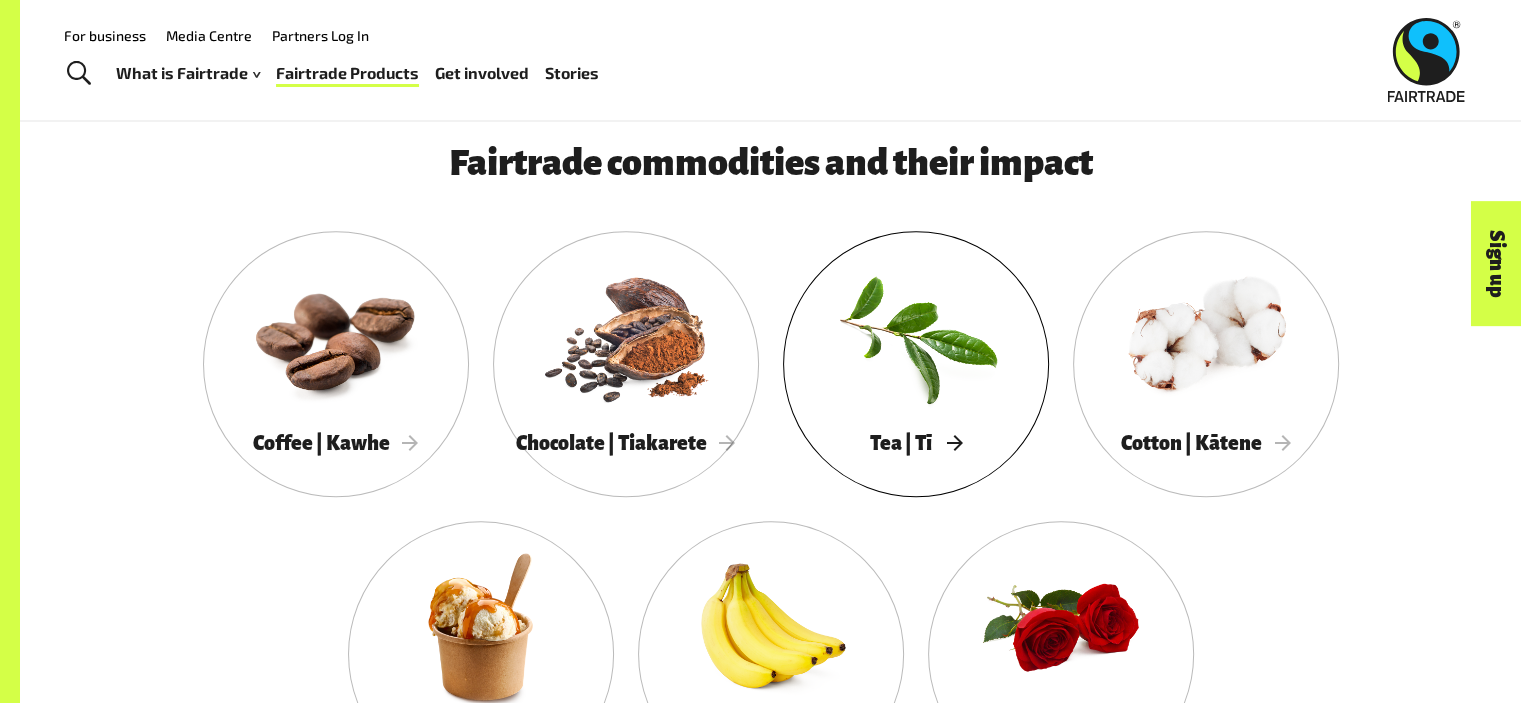 click at bounding box center [916, 336] 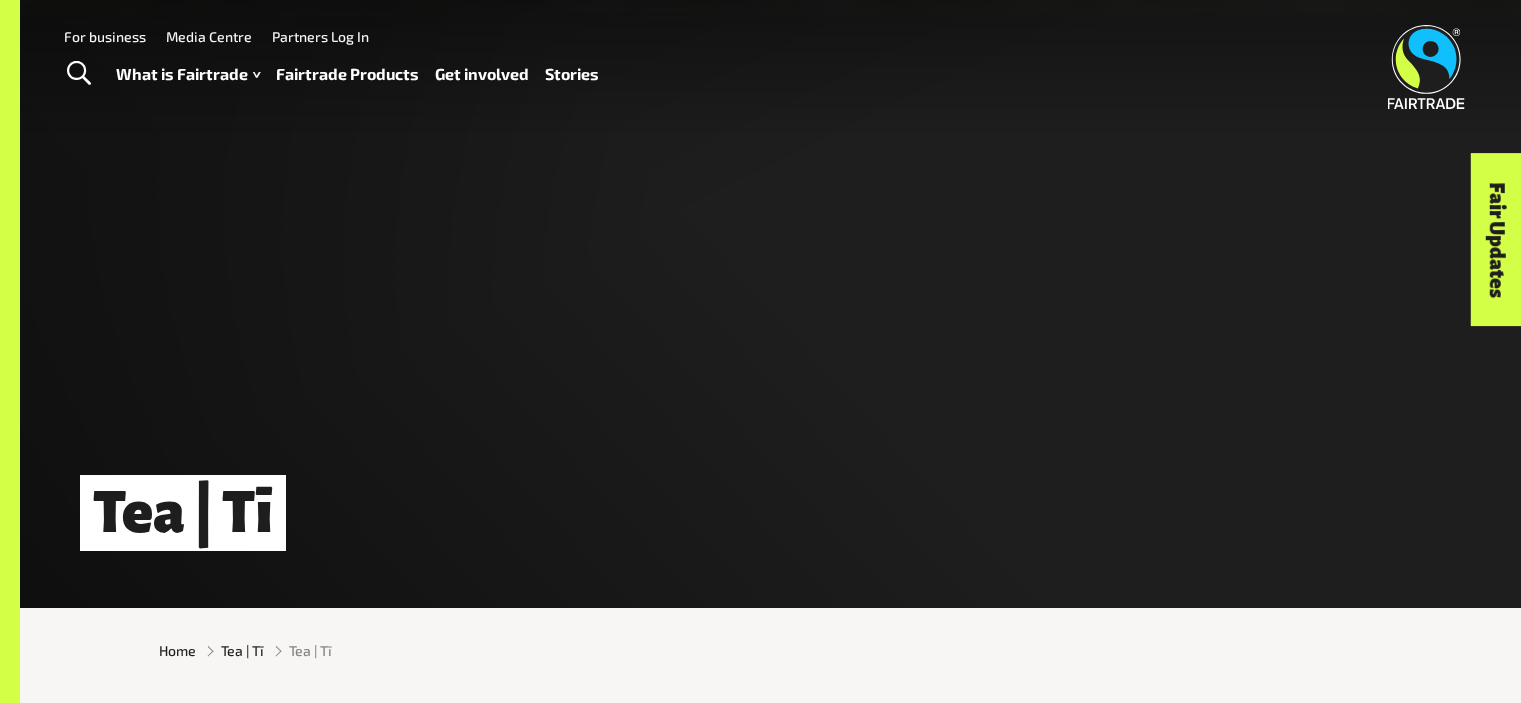 scroll, scrollTop: 0, scrollLeft: 0, axis: both 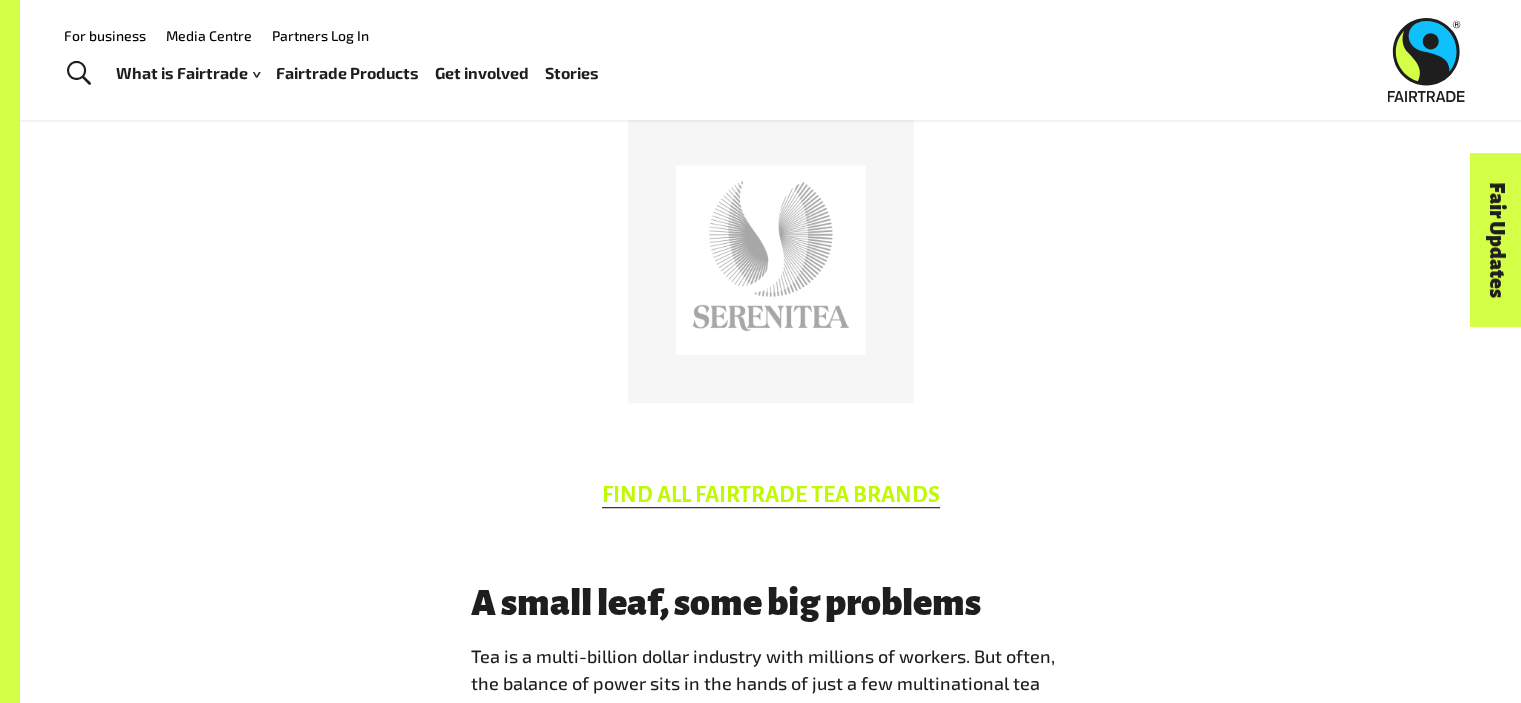 click on "FIND ALL FAIRTRADE TEA BRANDS" at bounding box center (771, 495) 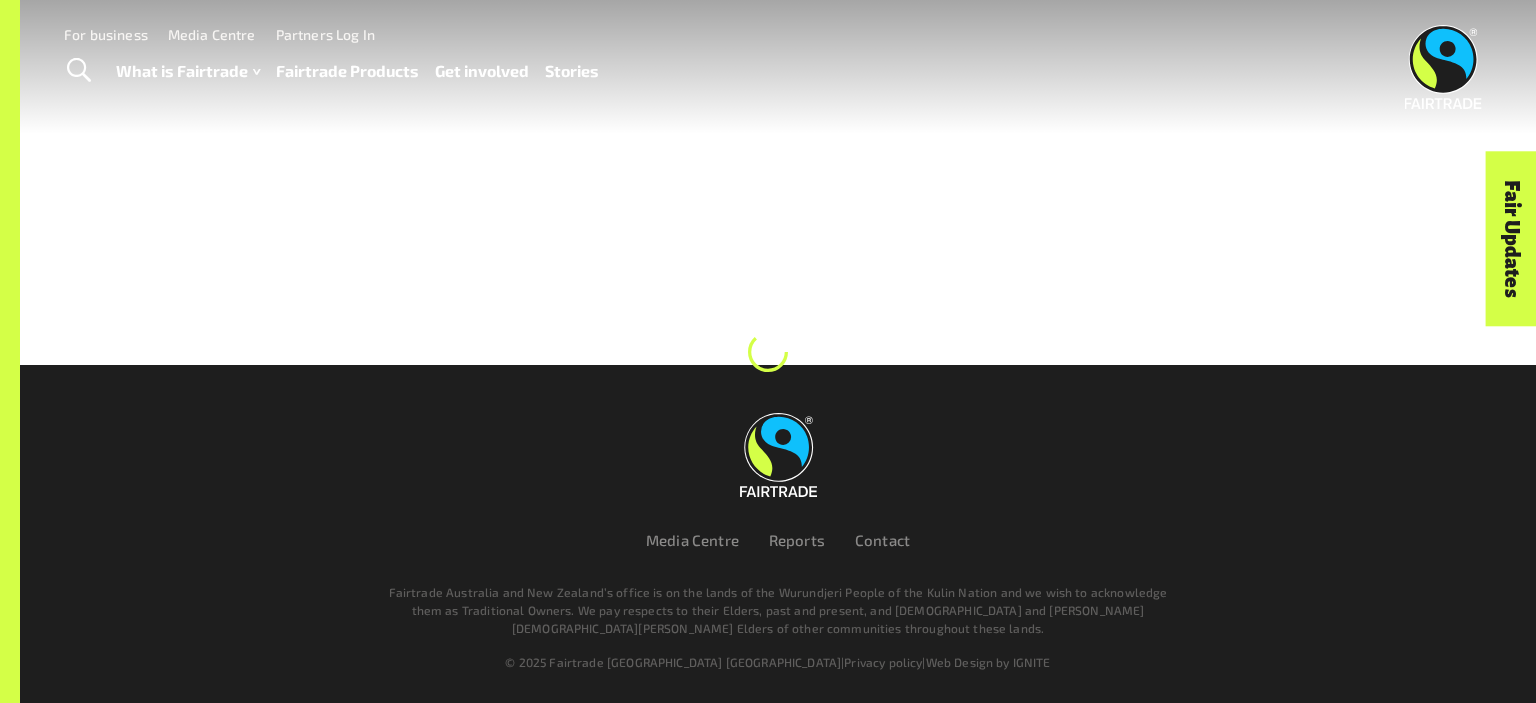scroll, scrollTop: 0, scrollLeft: 0, axis: both 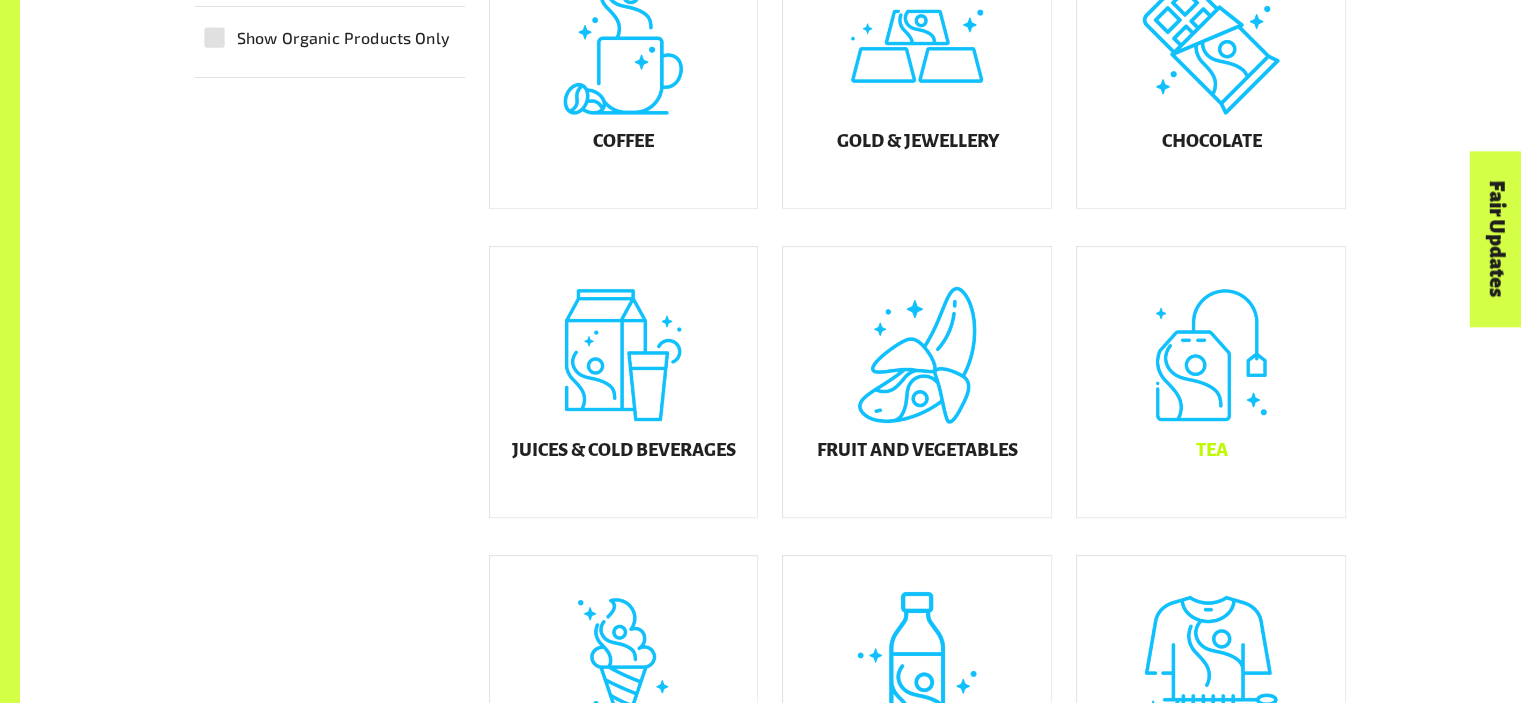 click on "Tea" at bounding box center (1211, 382) 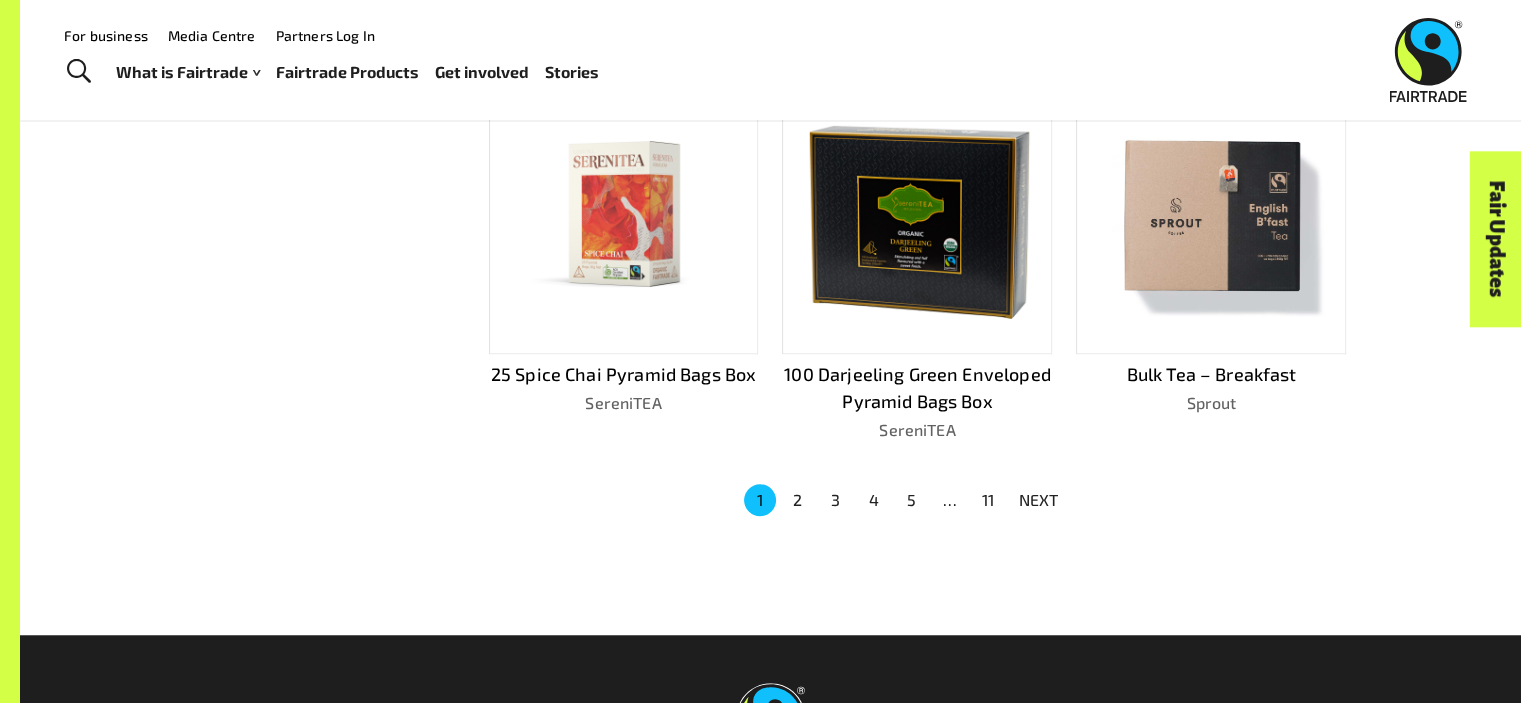 scroll, scrollTop: 1331, scrollLeft: 0, axis: vertical 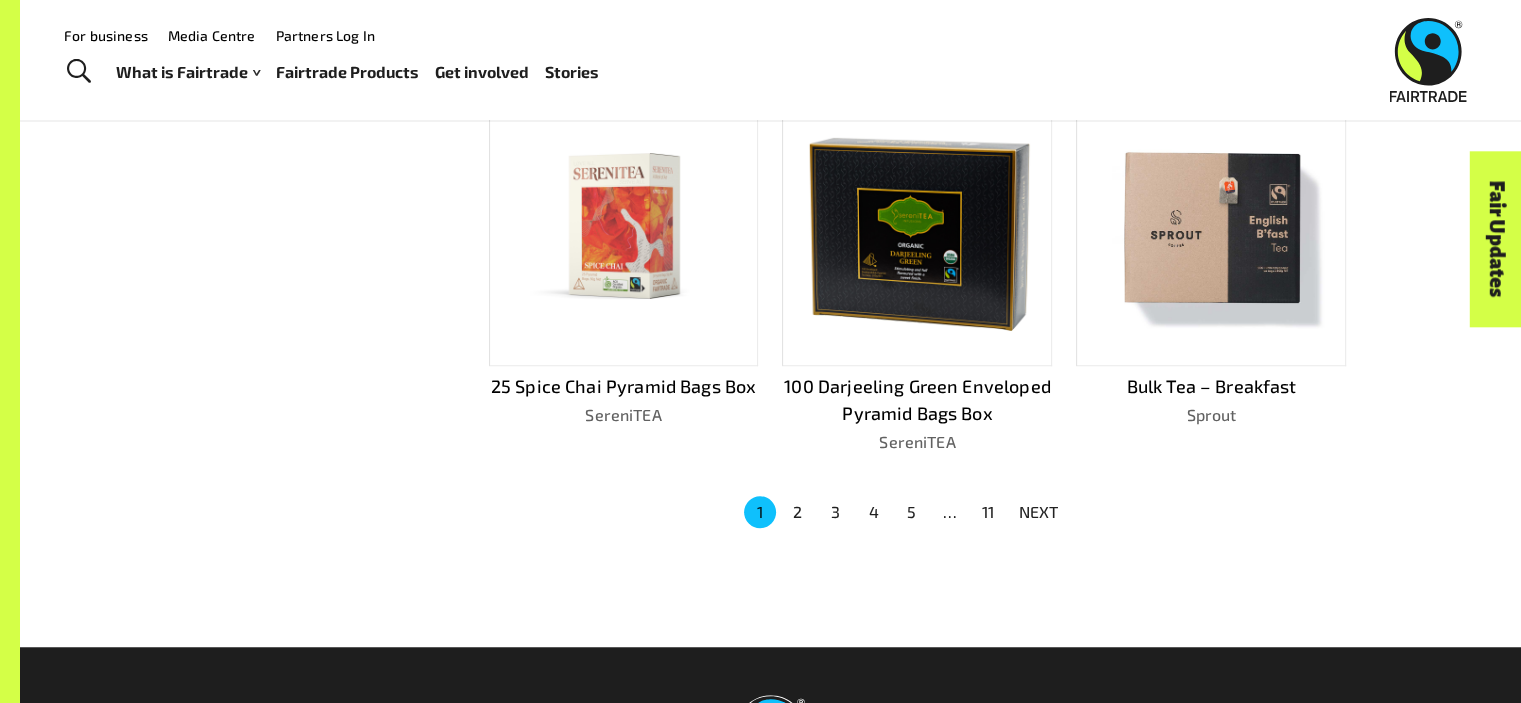 click on "2" at bounding box center (798, 512) 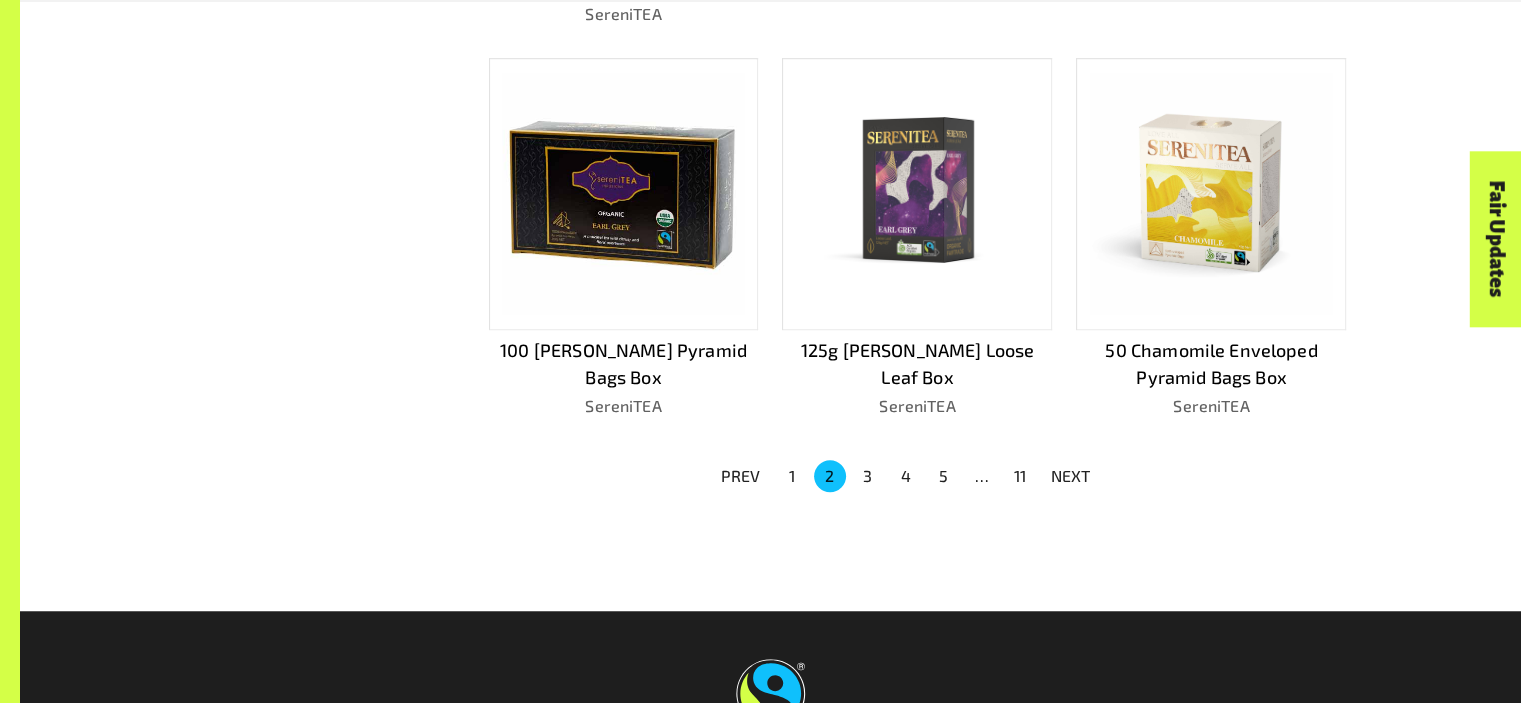 scroll, scrollTop: 1368, scrollLeft: 0, axis: vertical 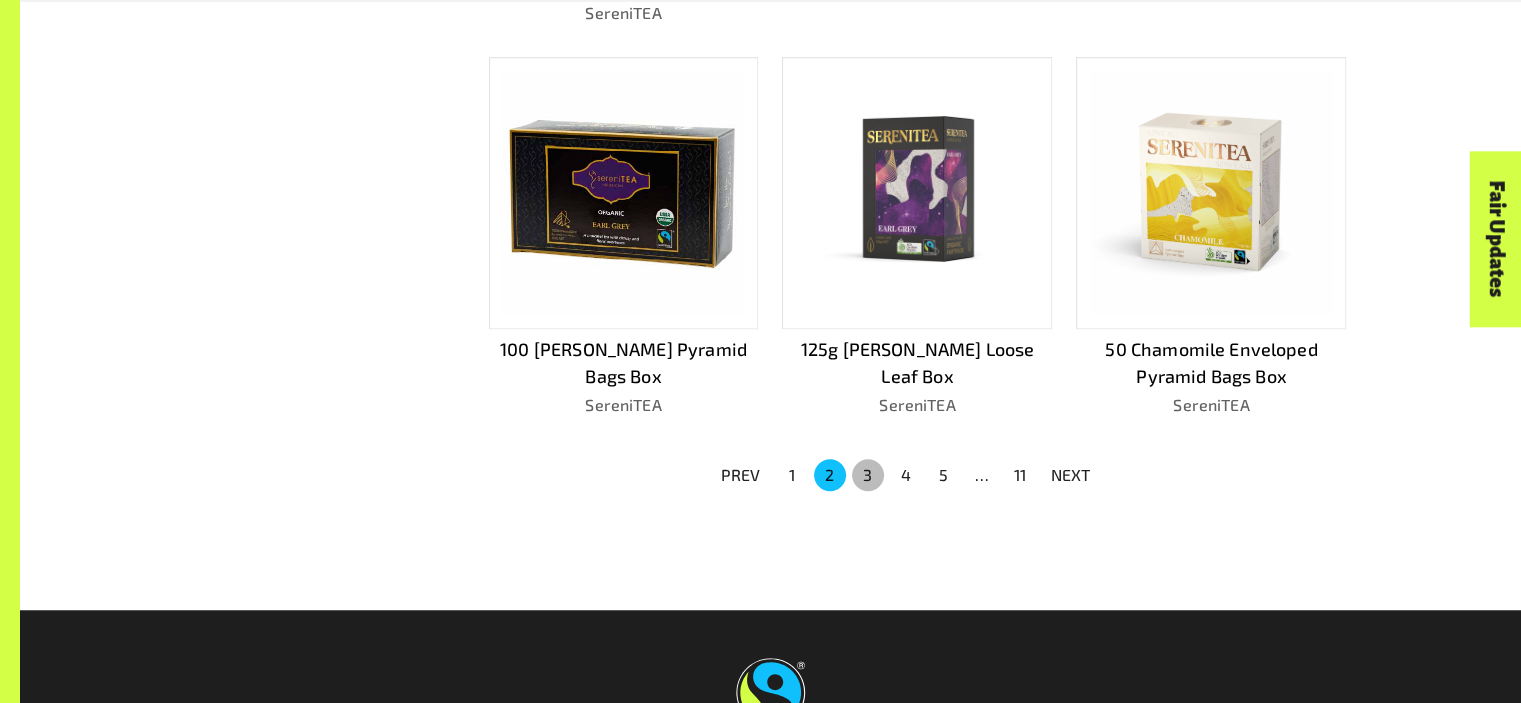 click on "3" at bounding box center (868, 475) 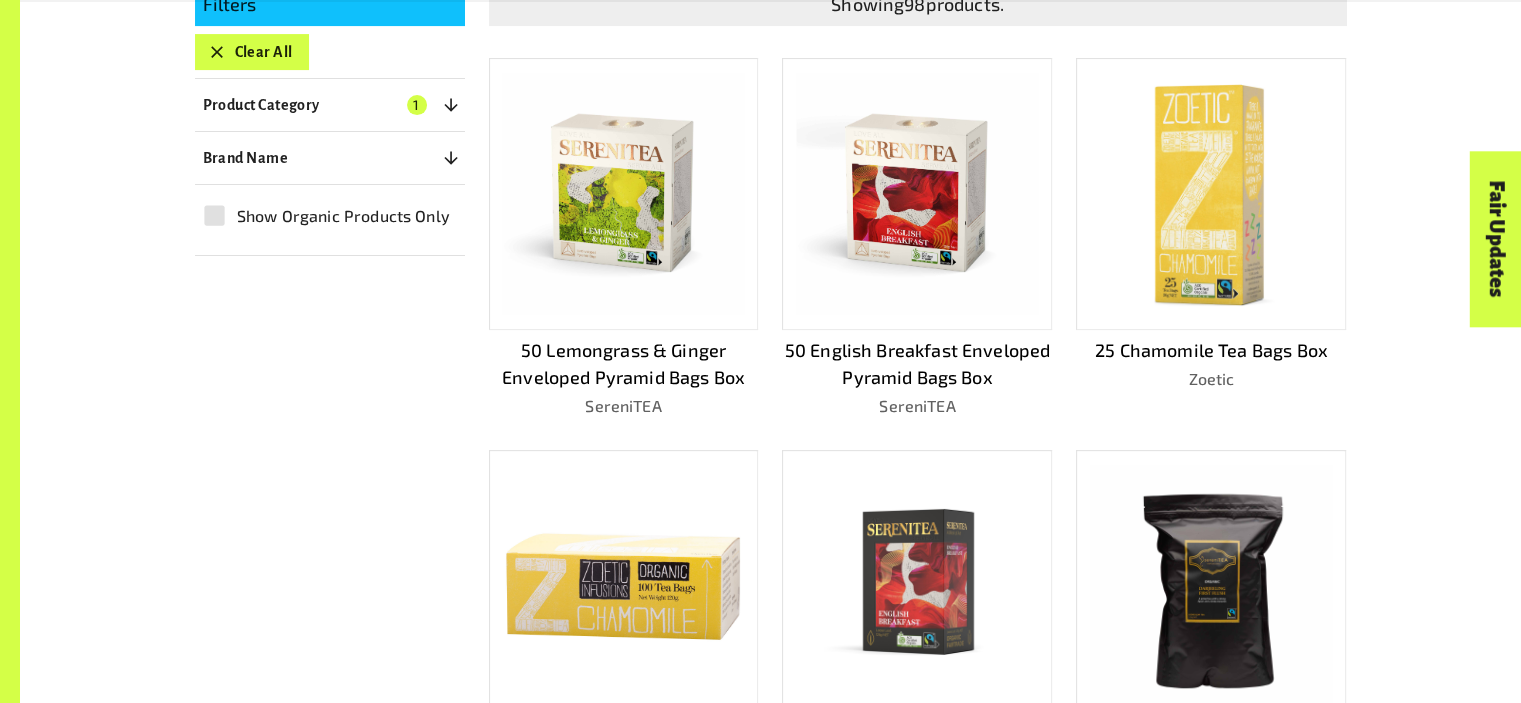 scroll, scrollTop: 1239, scrollLeft: 0, axis: vertical 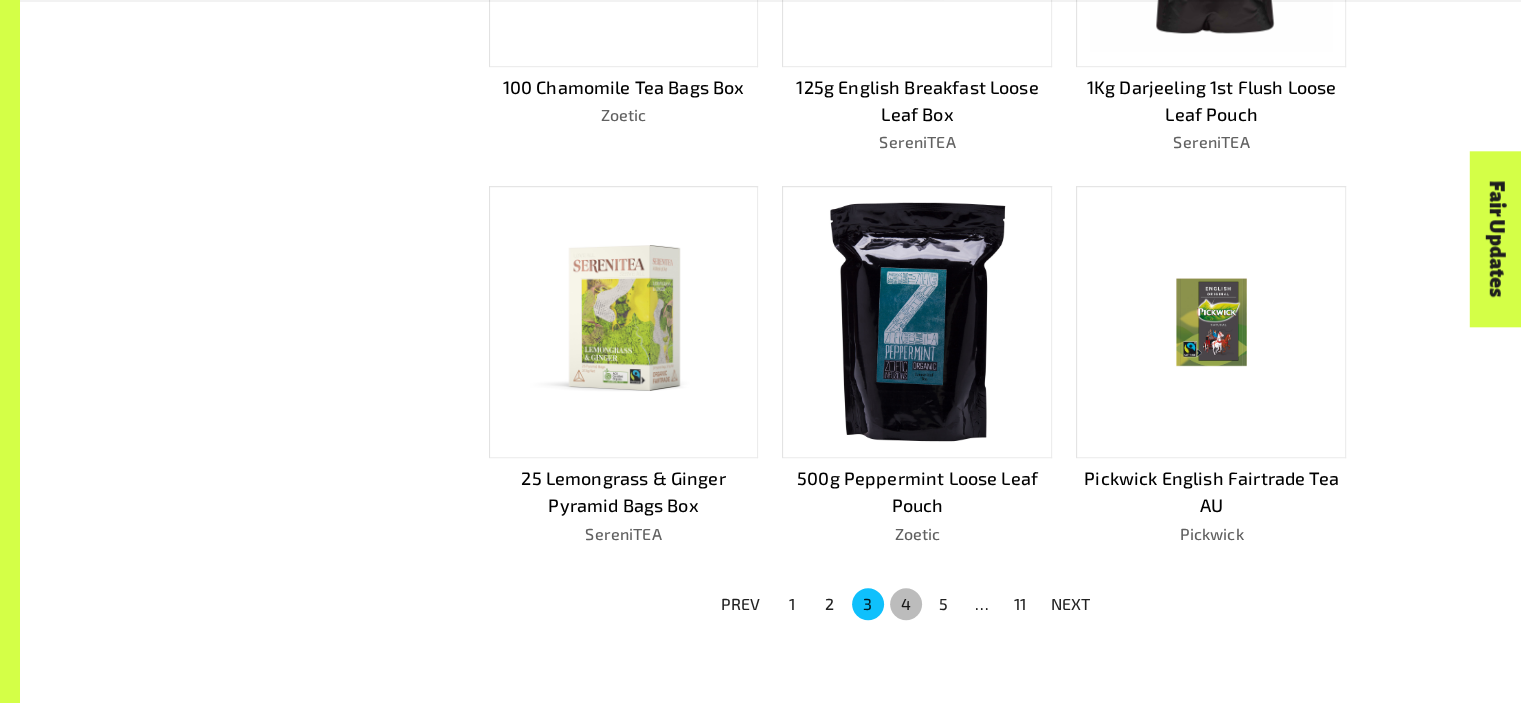 click on "4" at bounding box center [906, 604] 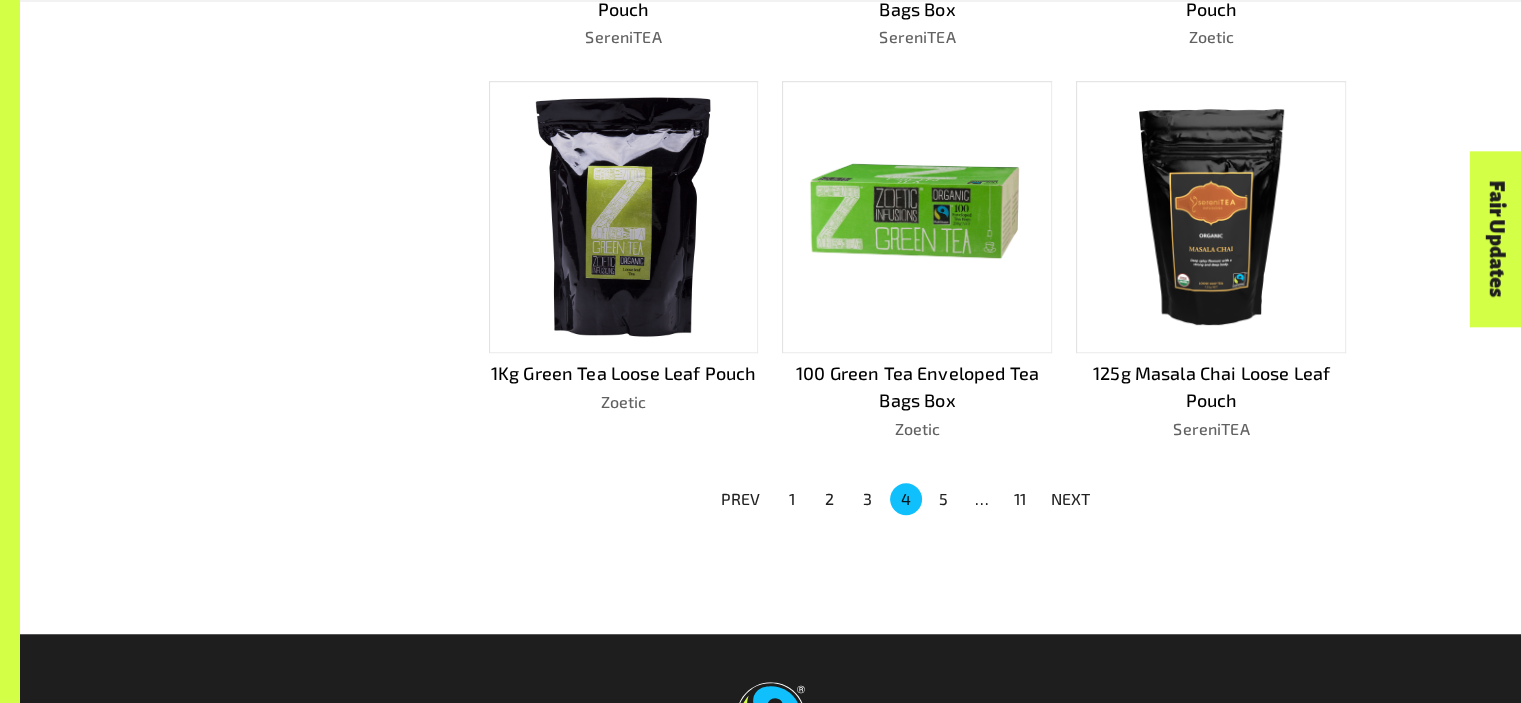 scroll, scrollTop: 1409, scrollLeft: 0, axis: vertical 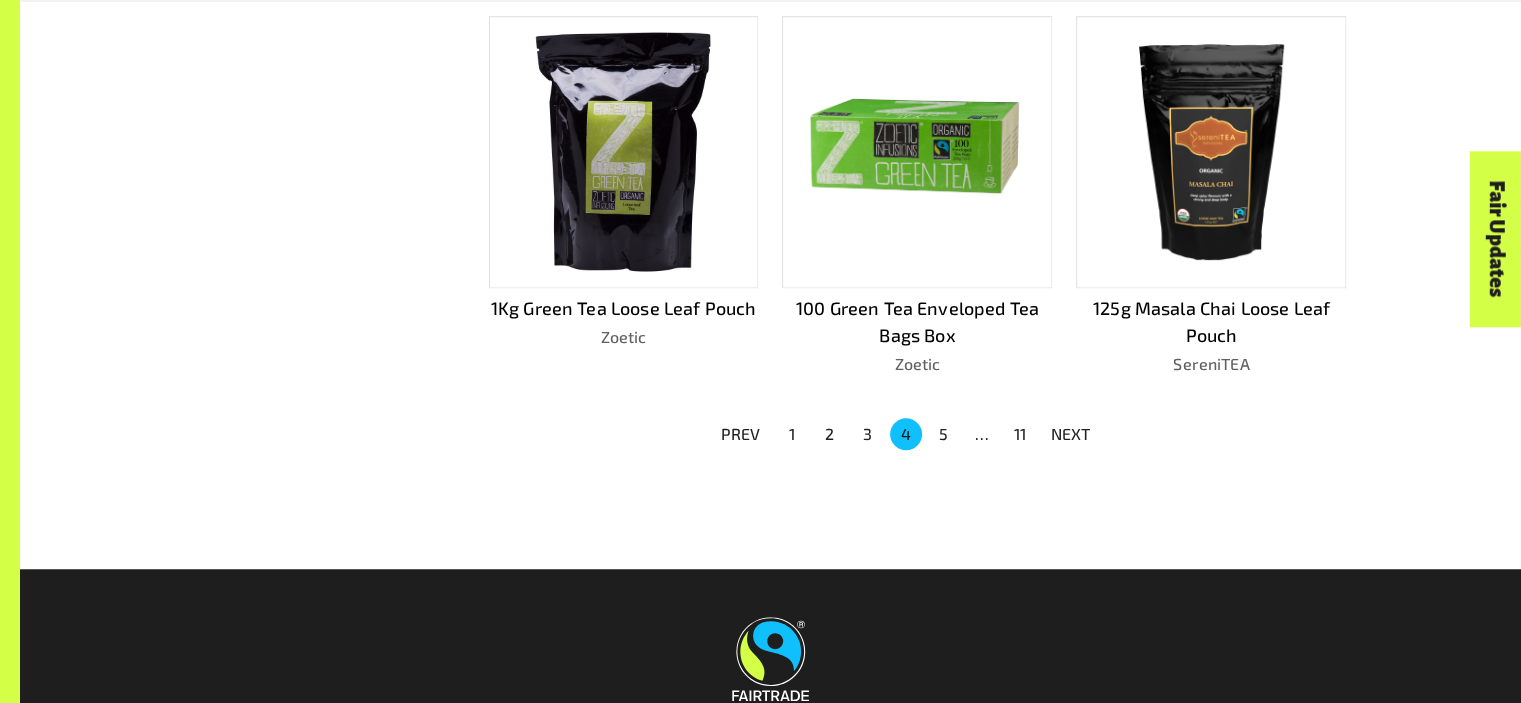 click on "5" at bounding box center [944, 434] 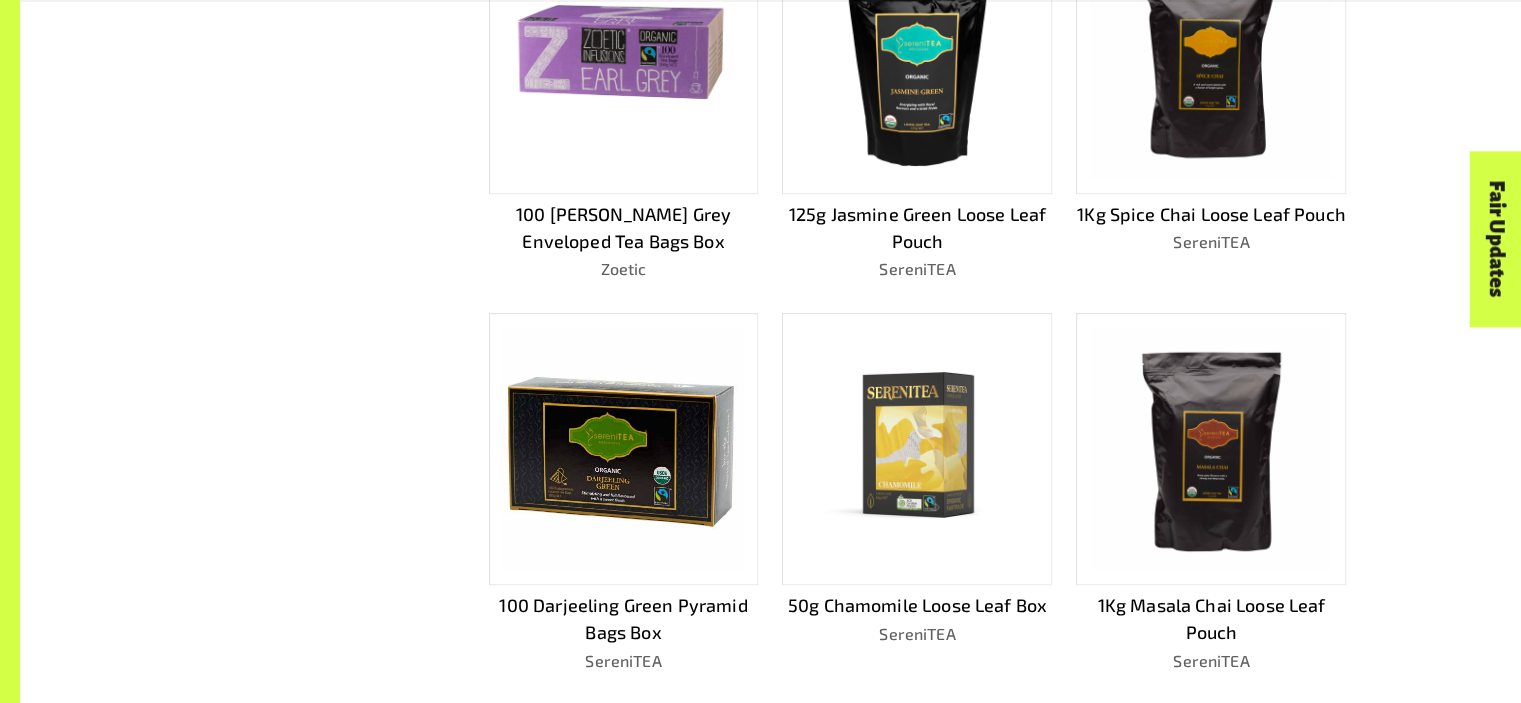 scroll, scrollTop: 1360, scrollLeft: 0, axis: vertical 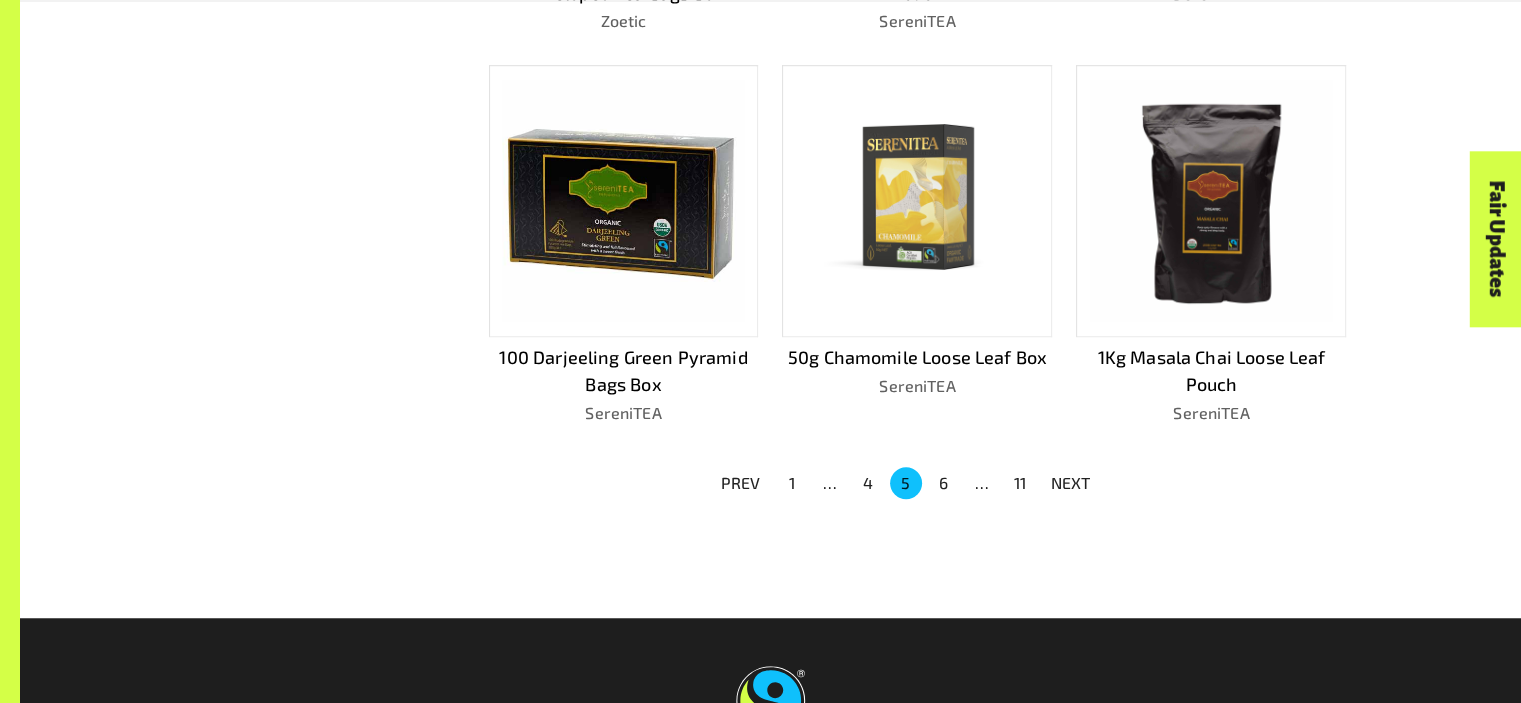 click on "6" at bounding box center [944, 483] 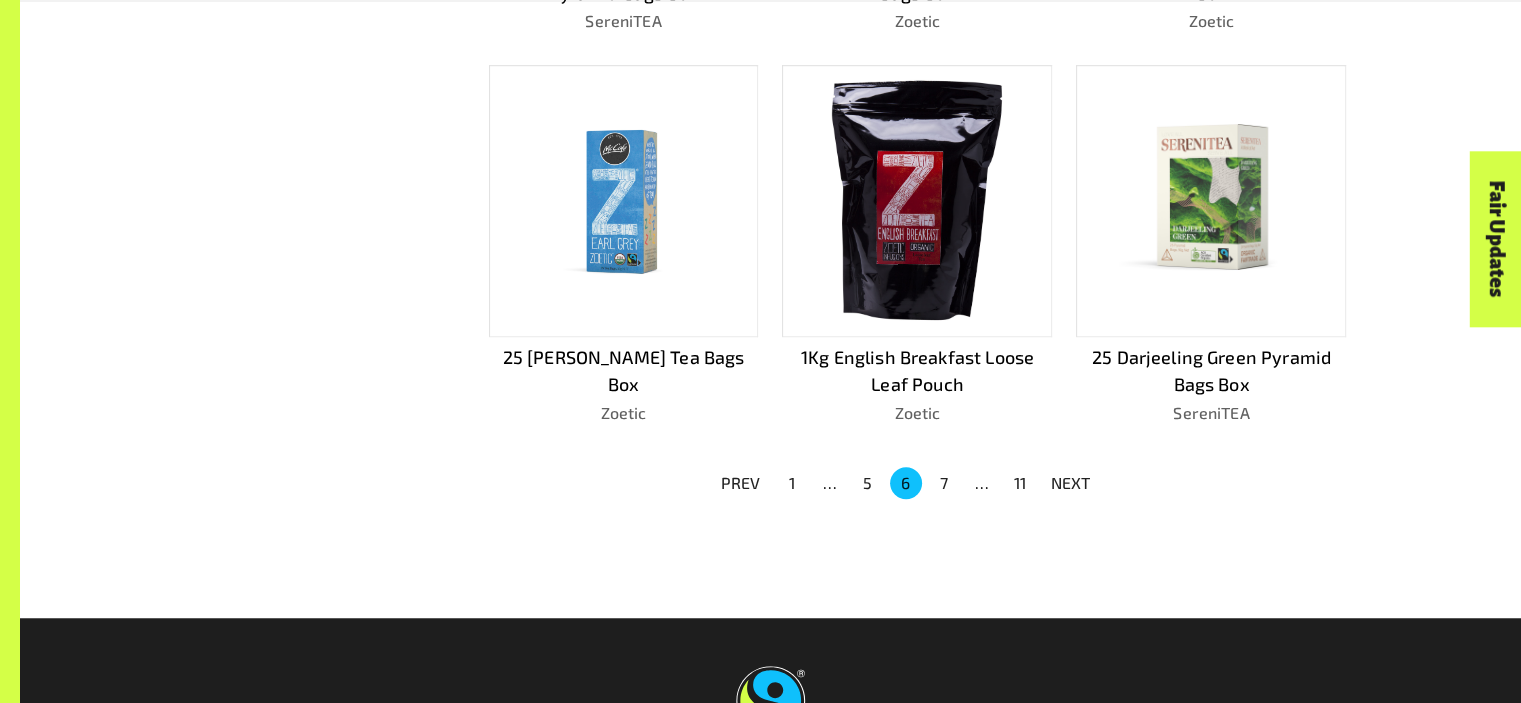 click on "7" at bounding box center (944, 483) 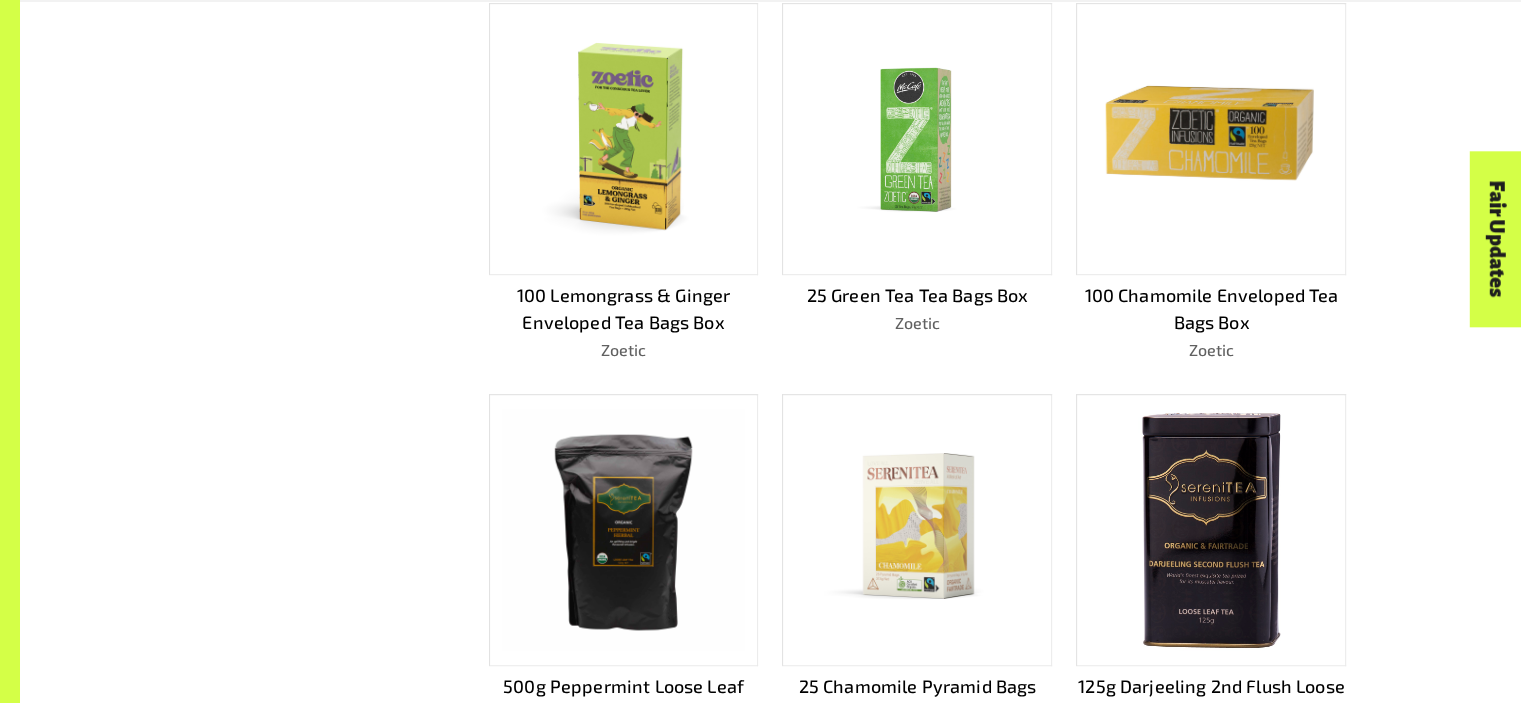 scroll, scrollTop: 1608, scrollLeft: 0, axis: vertical 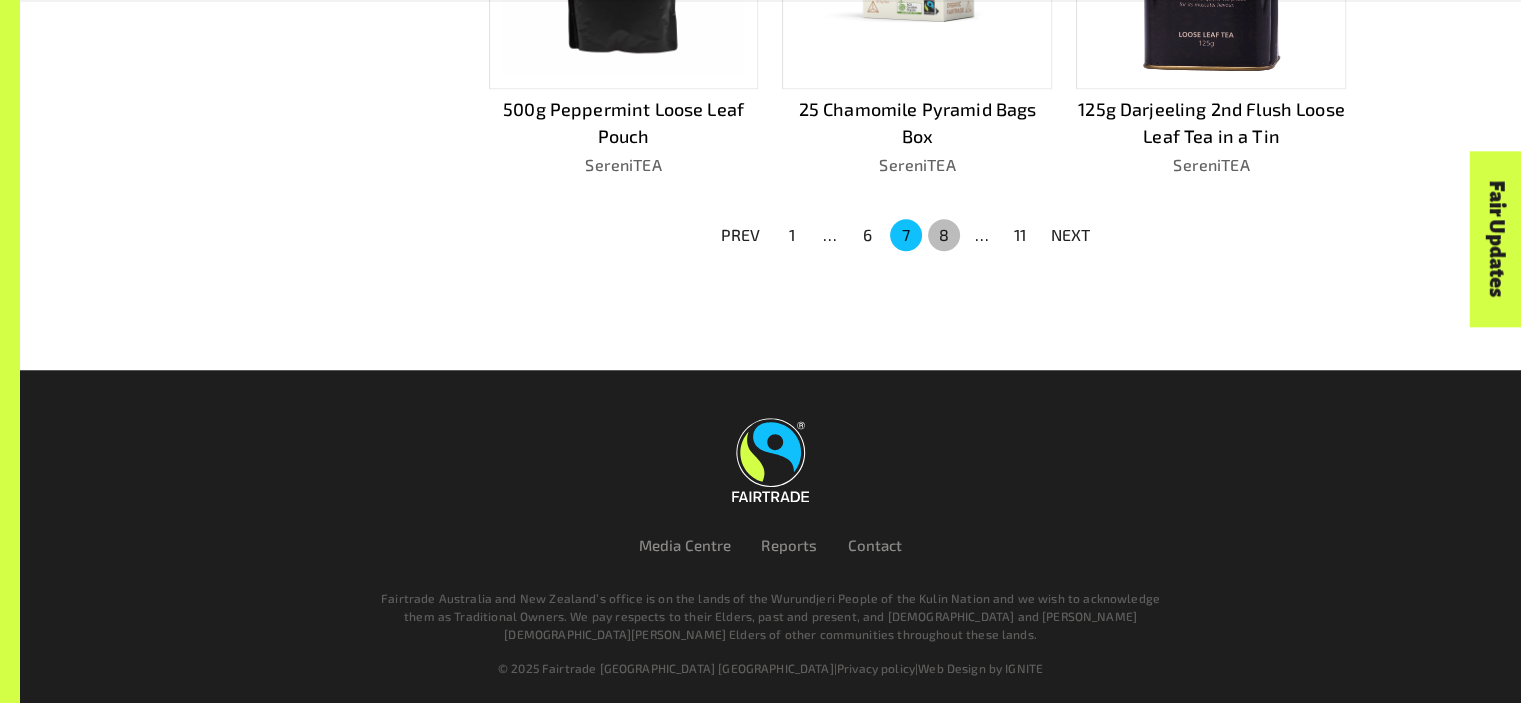 click on "8" at bounding box center [944, 235] 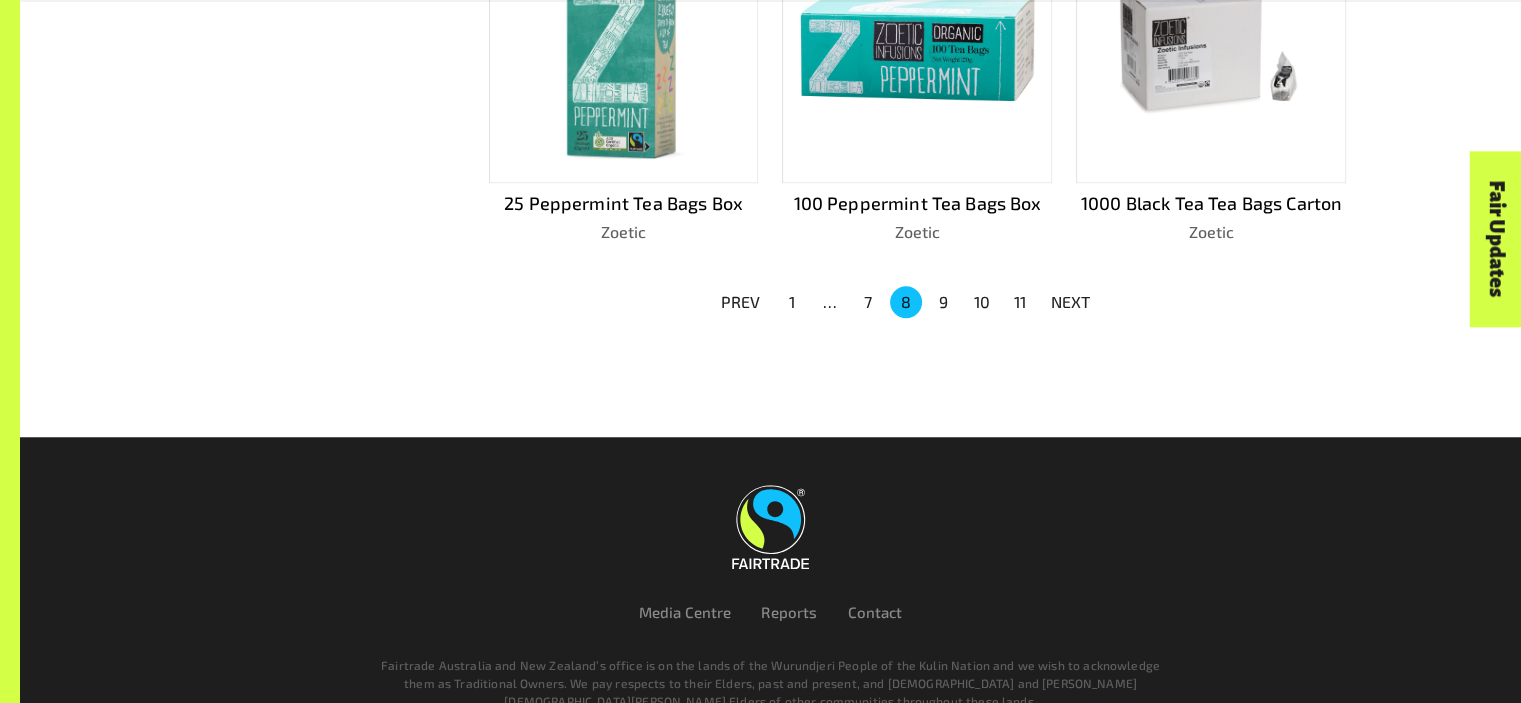 scroll, scrollTop: 1517, scrollLeft: 0, axis: vertical 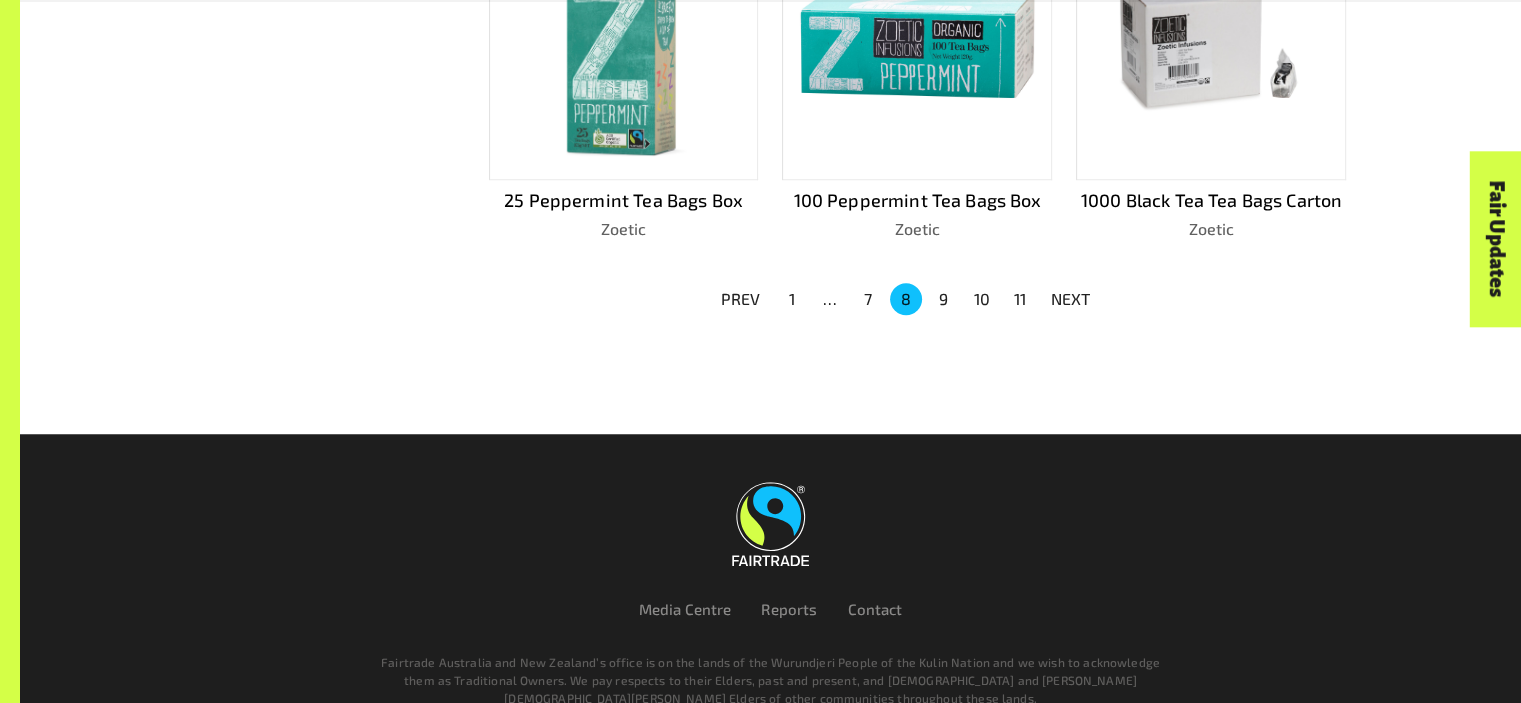 click on "9" at bounding box center [944, 299] 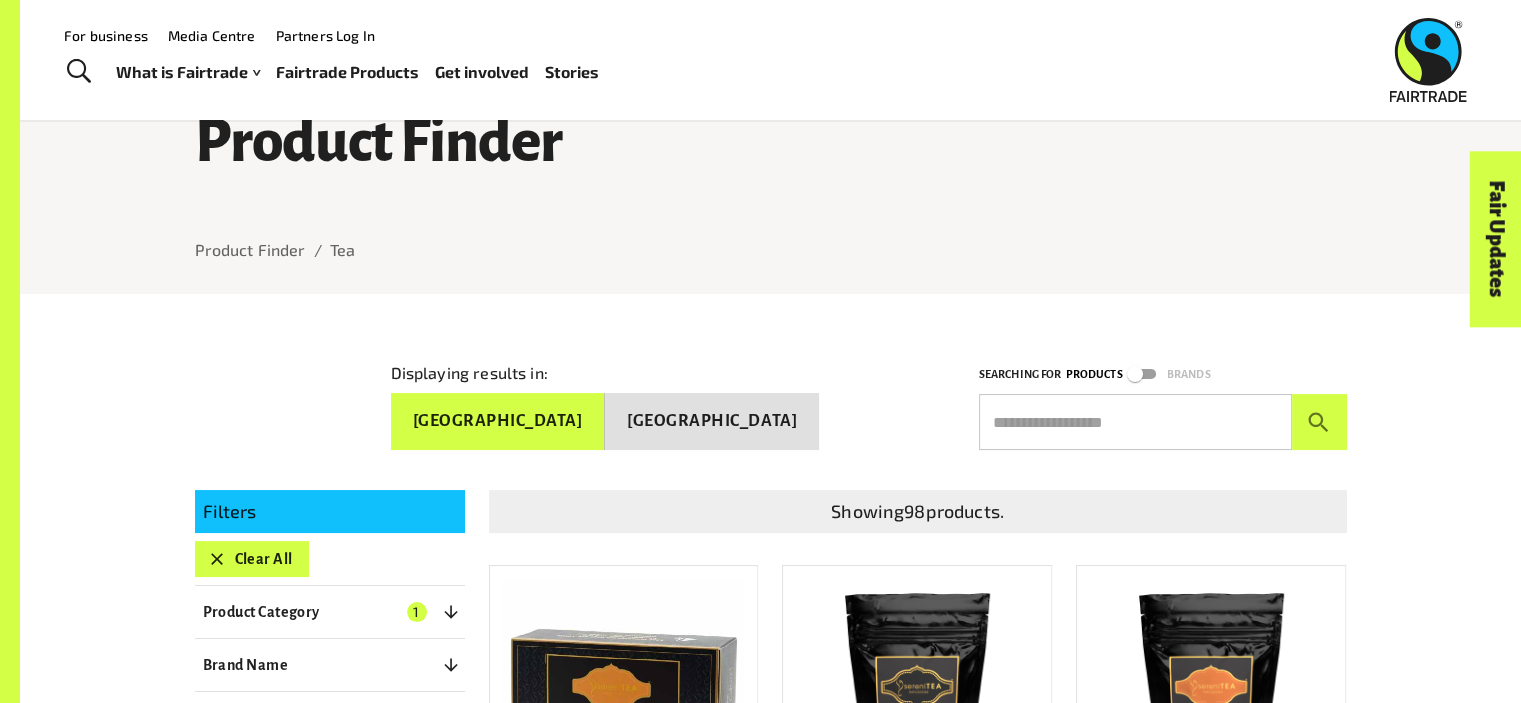 scroll, scrollTop: 64, scrollLeft: 0, axis: vertical 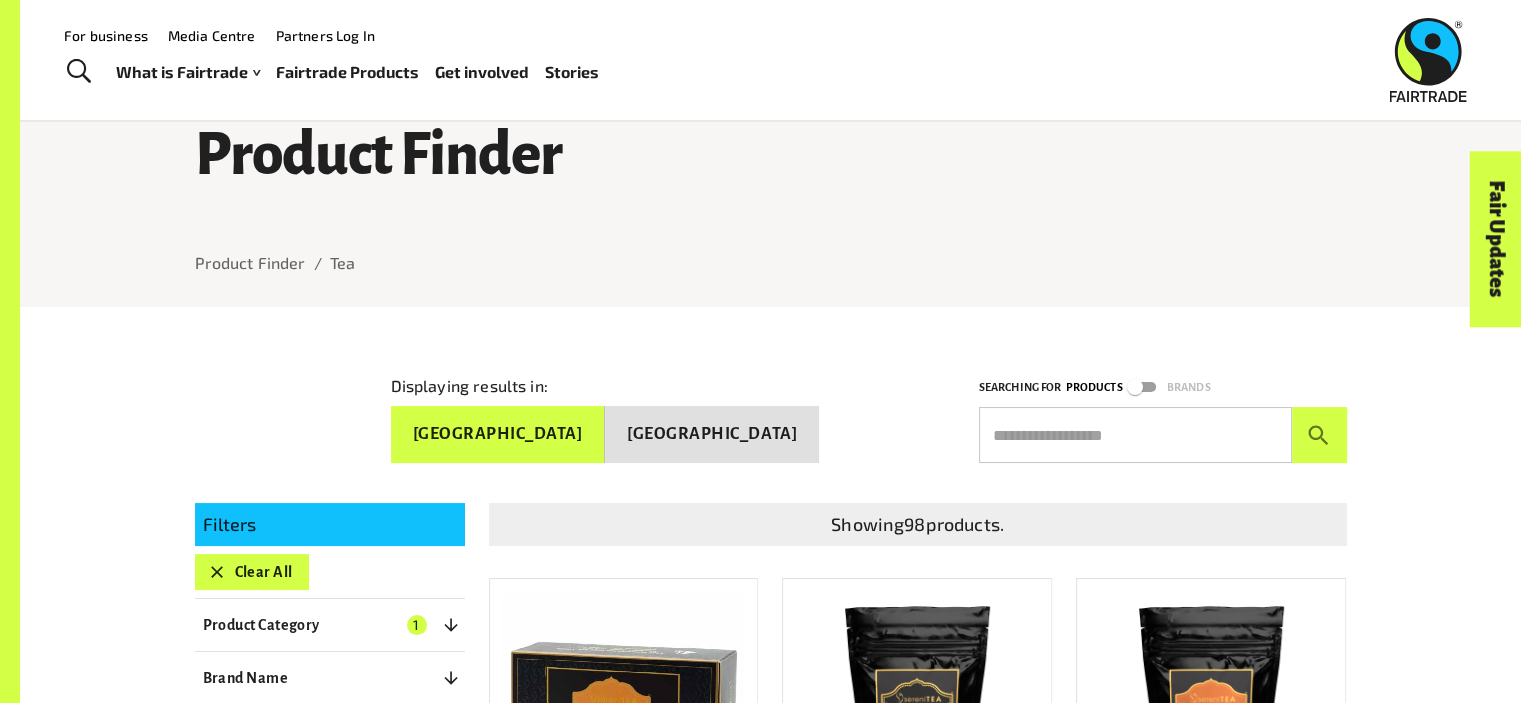 click on "Product Category" at bounding box center [261, 625] 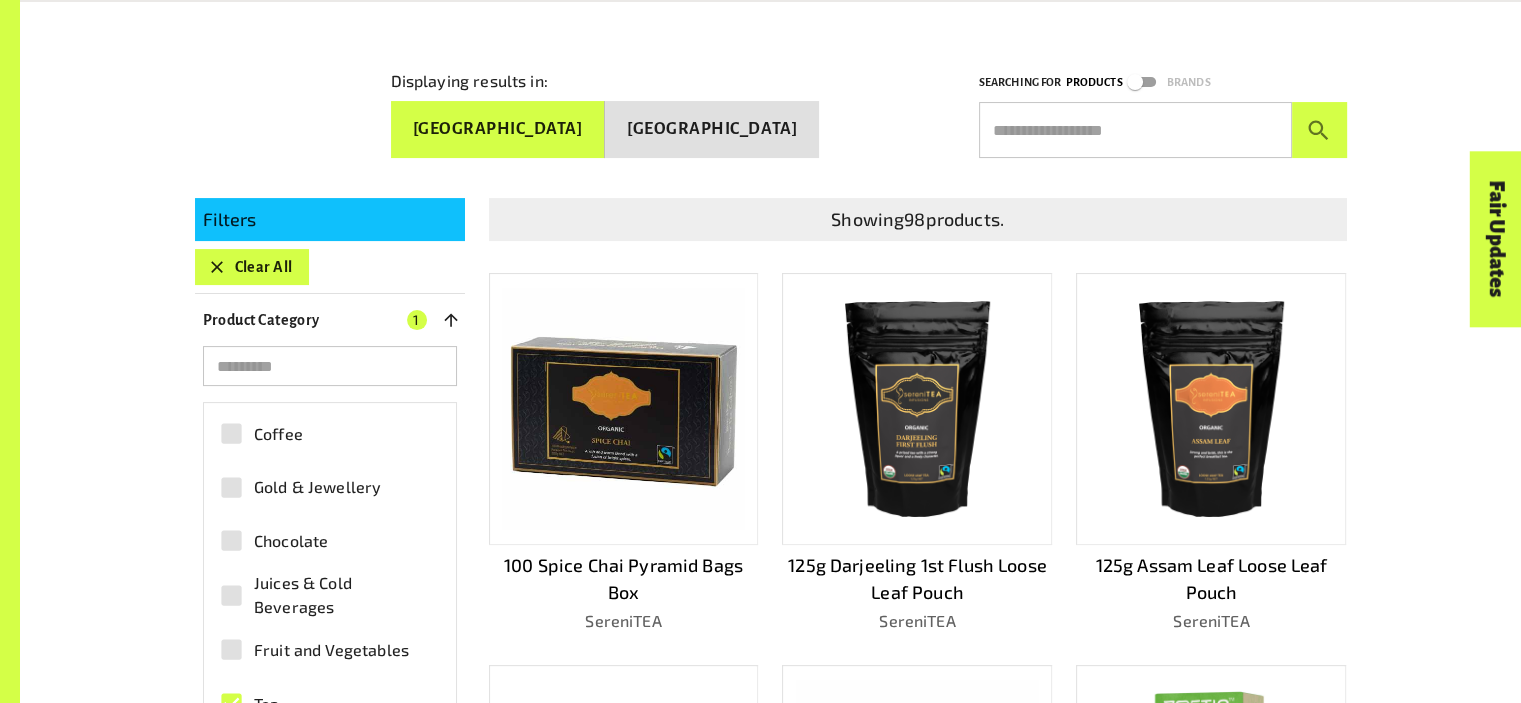 scroll, scrollTop: 368, scrollLeft: 0, axis: vertical 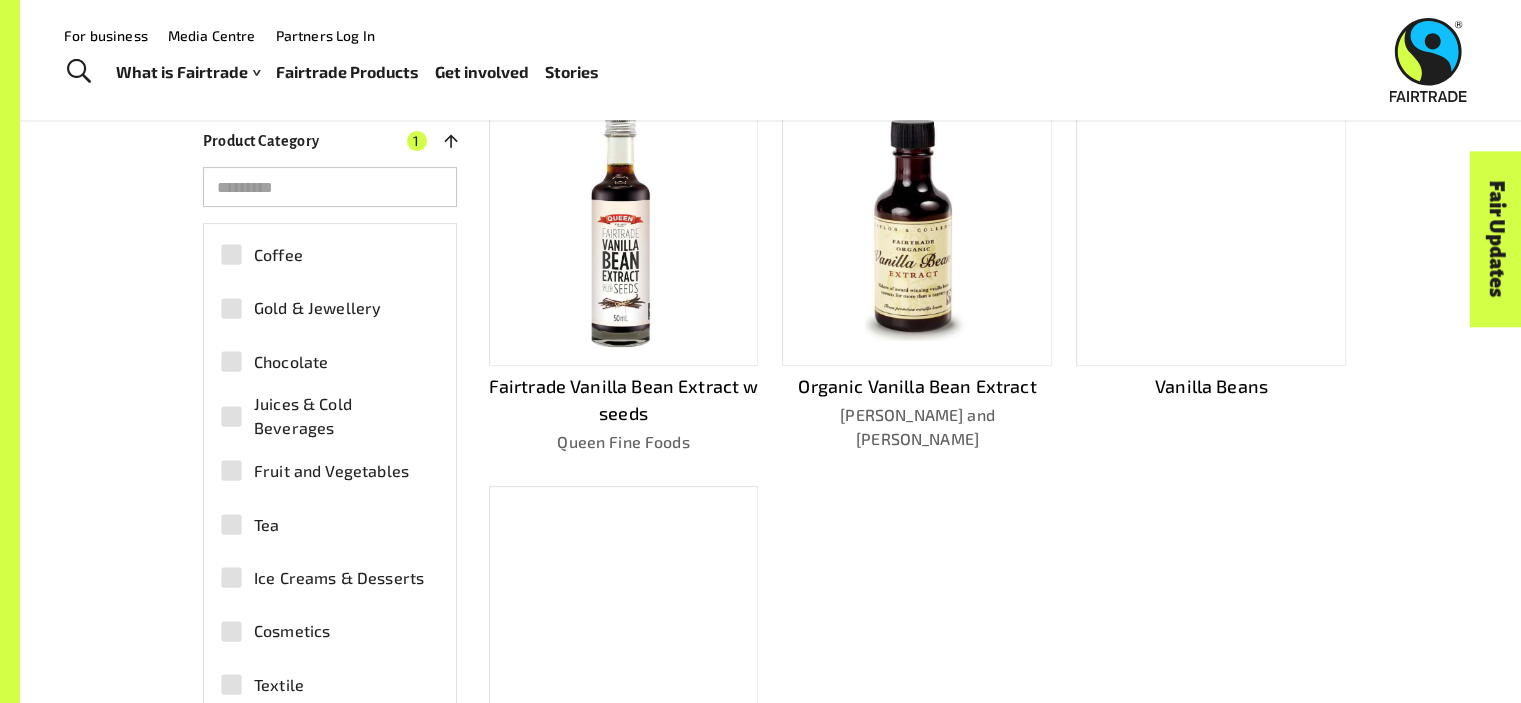 click on "Organic Vanilla Bean Extract [PERSON_NAME] and [PERSON_NAME]" at bounding box center (917, 273) 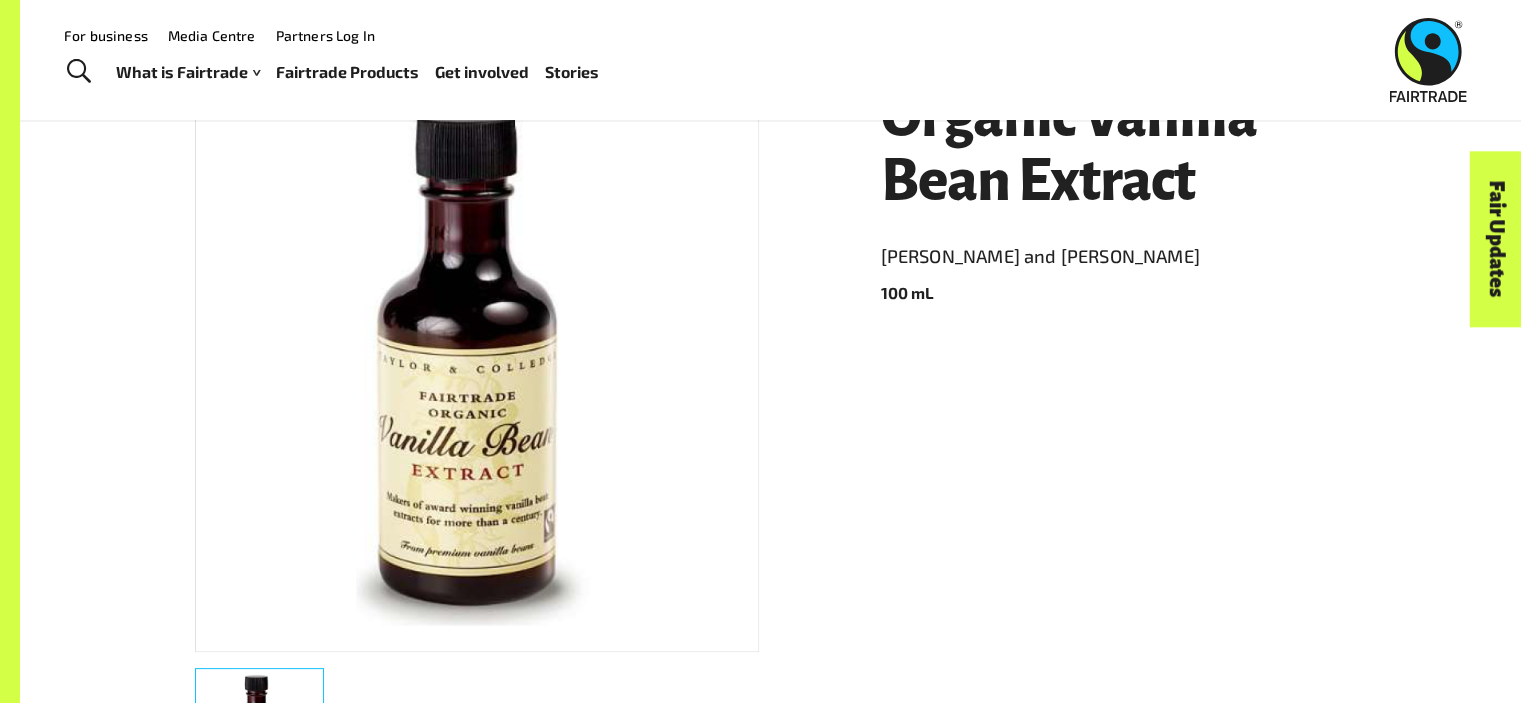 scroll, scrollTop: 367, scrollLeft: 0, axis: vertical 